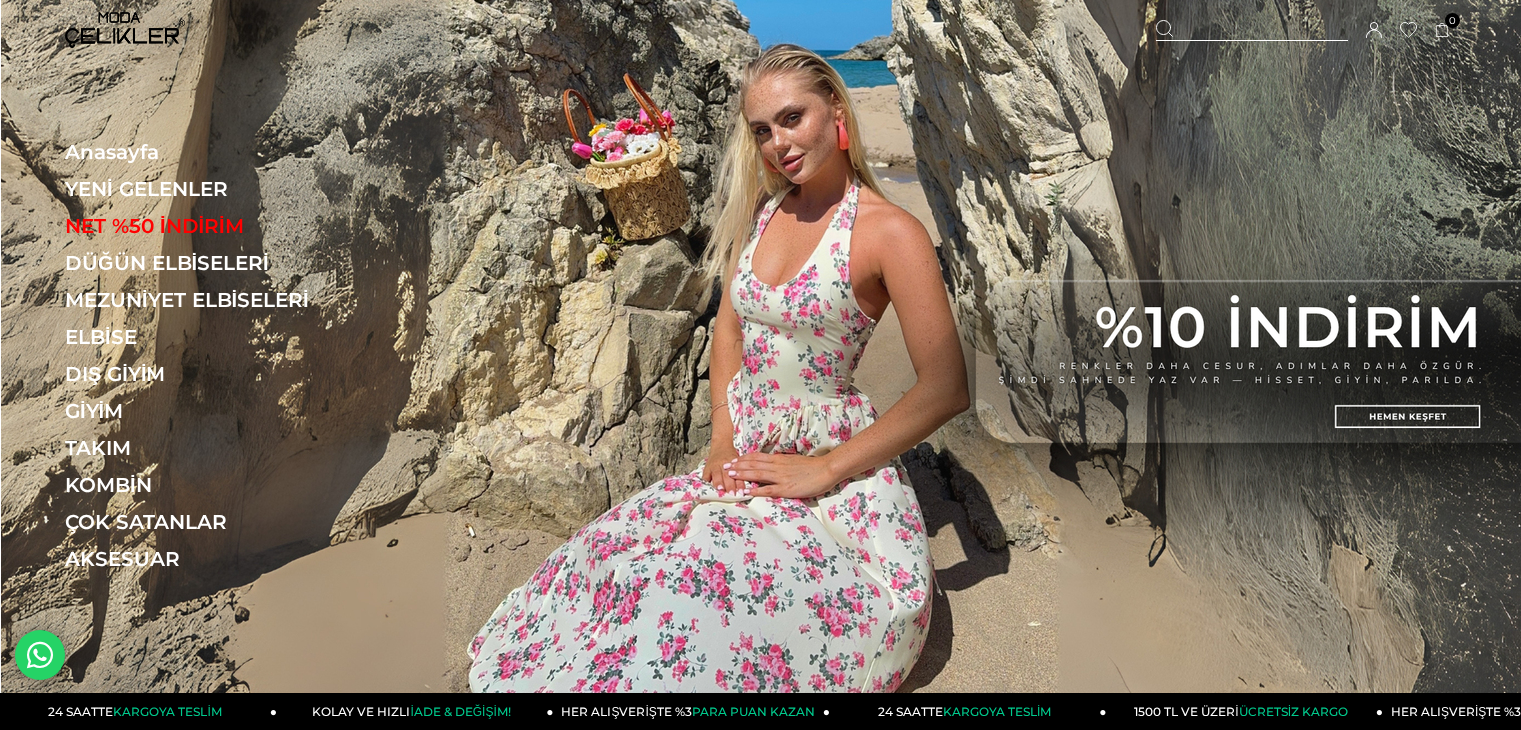 scroll, scrollTop: 0, scrollLeft: 0, axis: both 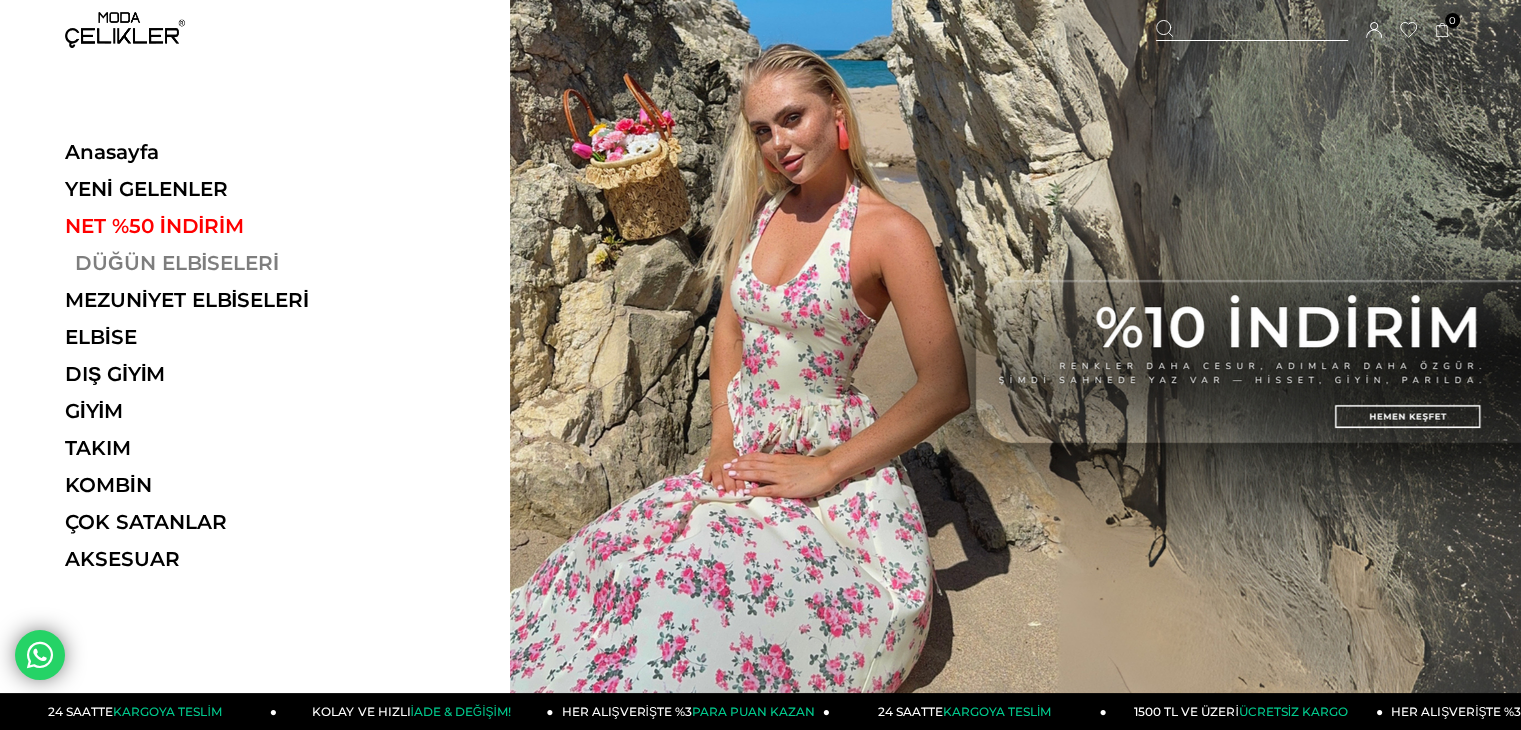 click on "DÜĞÜN ELBİSELERİ" at bounding box center [202, 263] 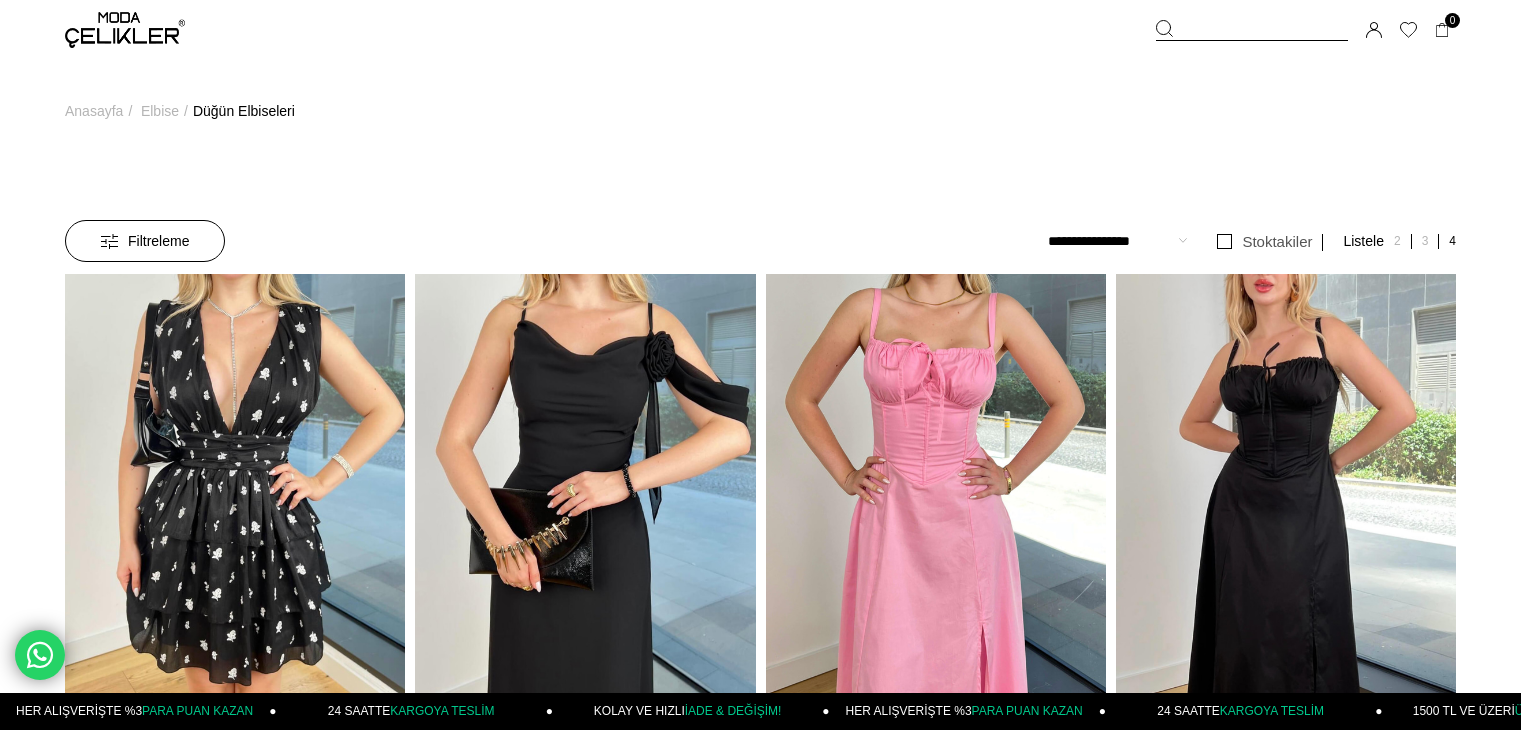 scroll, scrollTop: 0, scrollLeft: 0, axis: both 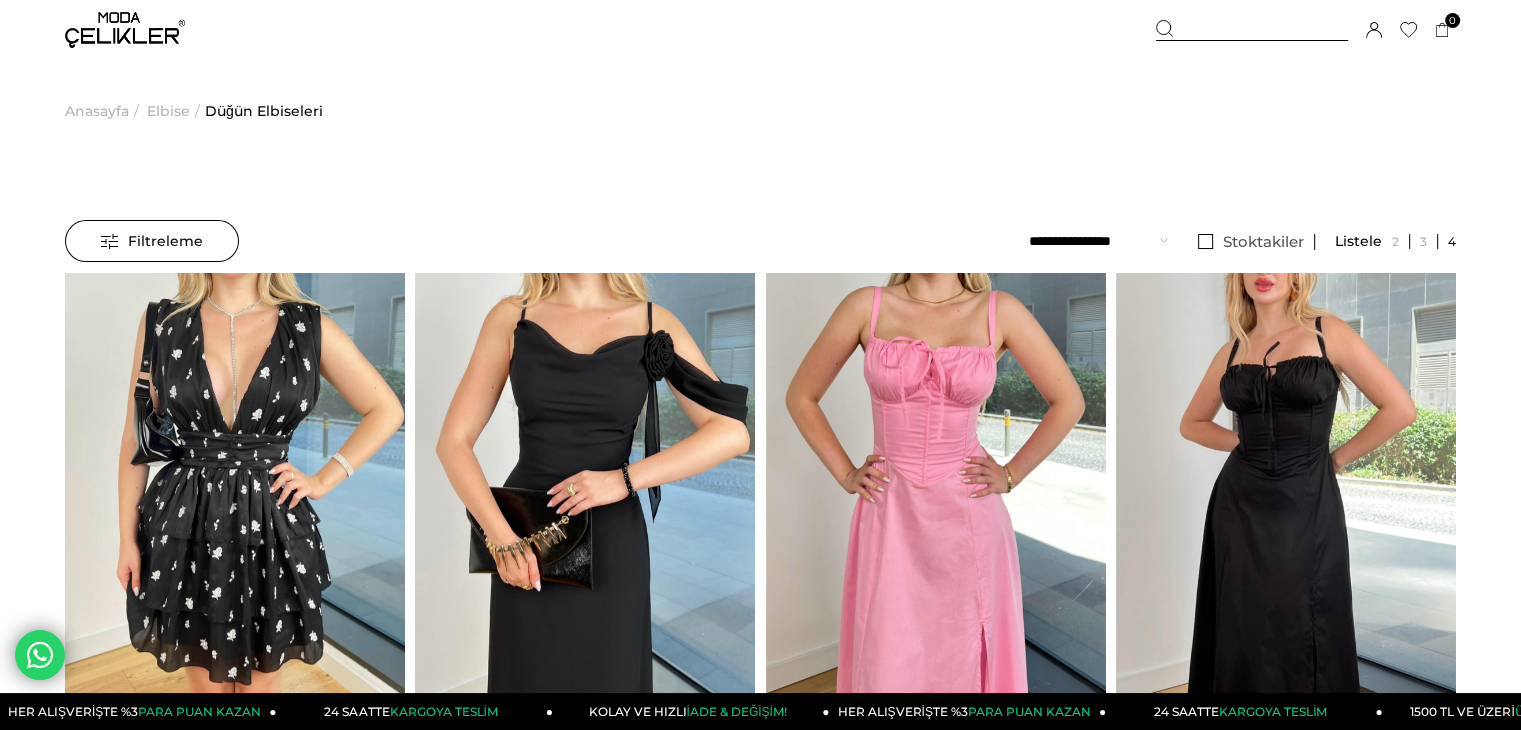 click on "Filtreleme" at bounding box center [152, 241] 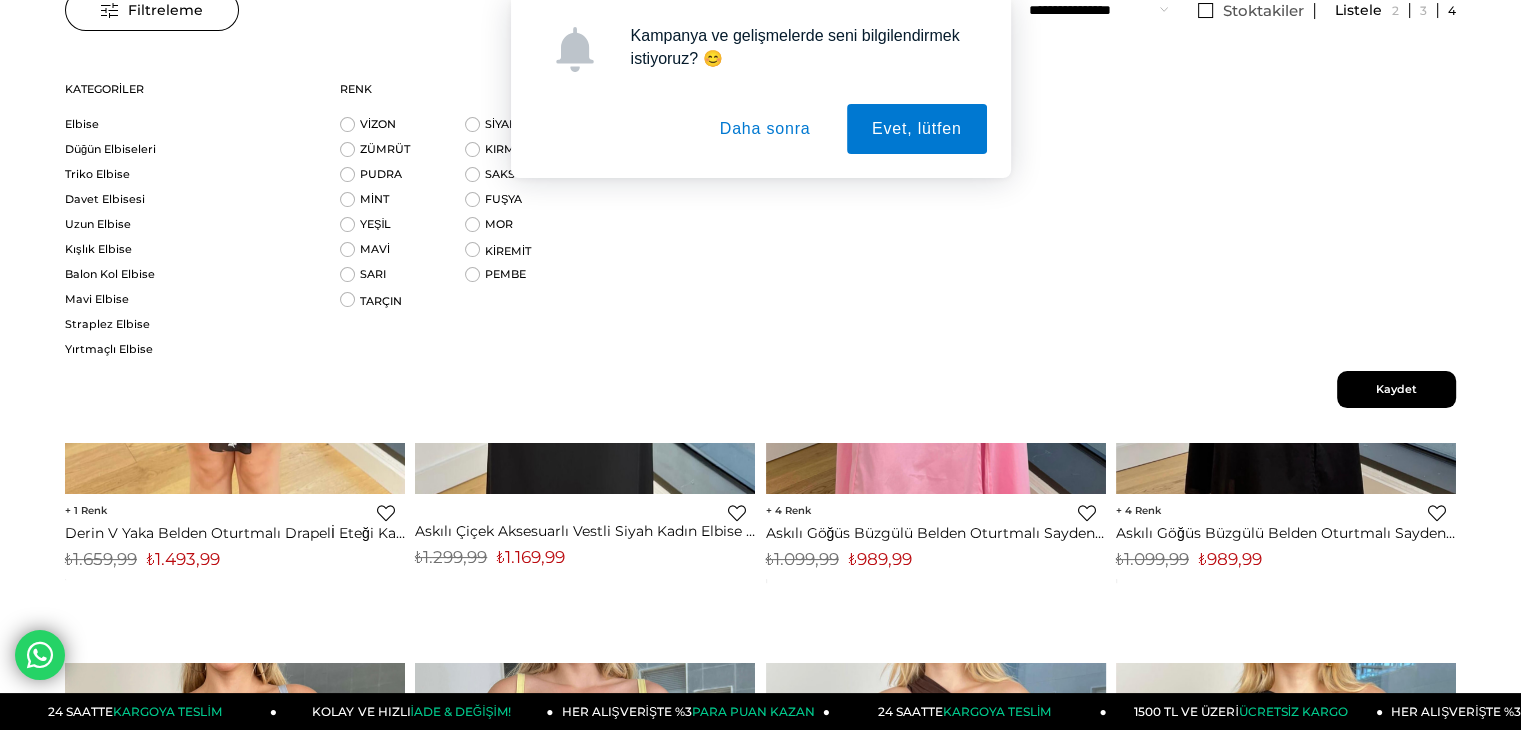 scroll, scrollTop: 300, scrollLeft: 0, axis: vertical 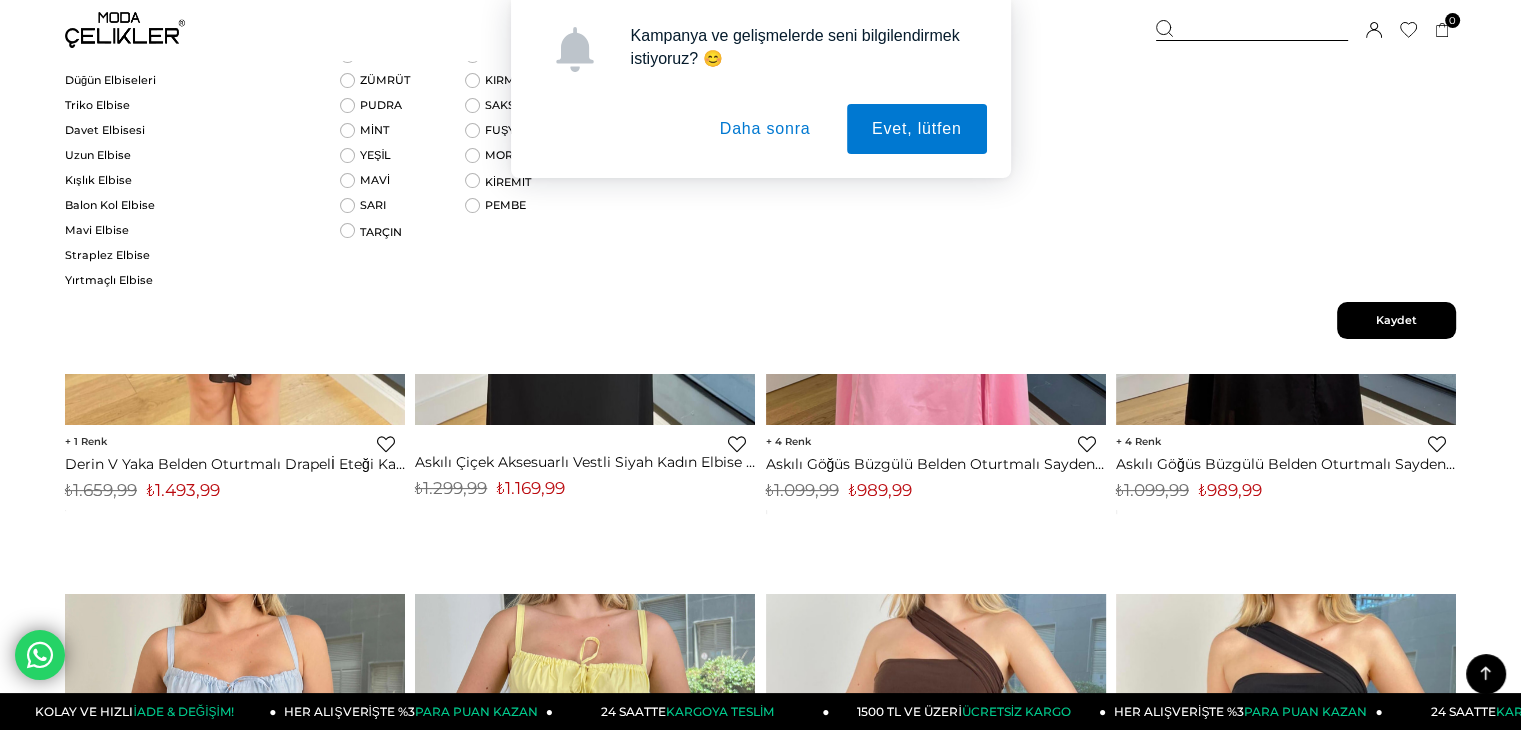 click on "Menü
Üye Girişi
Üye Ol
Hesabım
Çıkış Yap
Sepetim
Favorilerim
Yardım
Sepetim
0
Ürün
Sepetinizde ürün bulunmamaktadır.
Genel Toplam :
Sepetim
SİPARİŞİ TAMAMLA
Üye Girişi
Üye Ol
Google İle Bağlan
Anasayfa
***" at bounding box center (760, 6264) 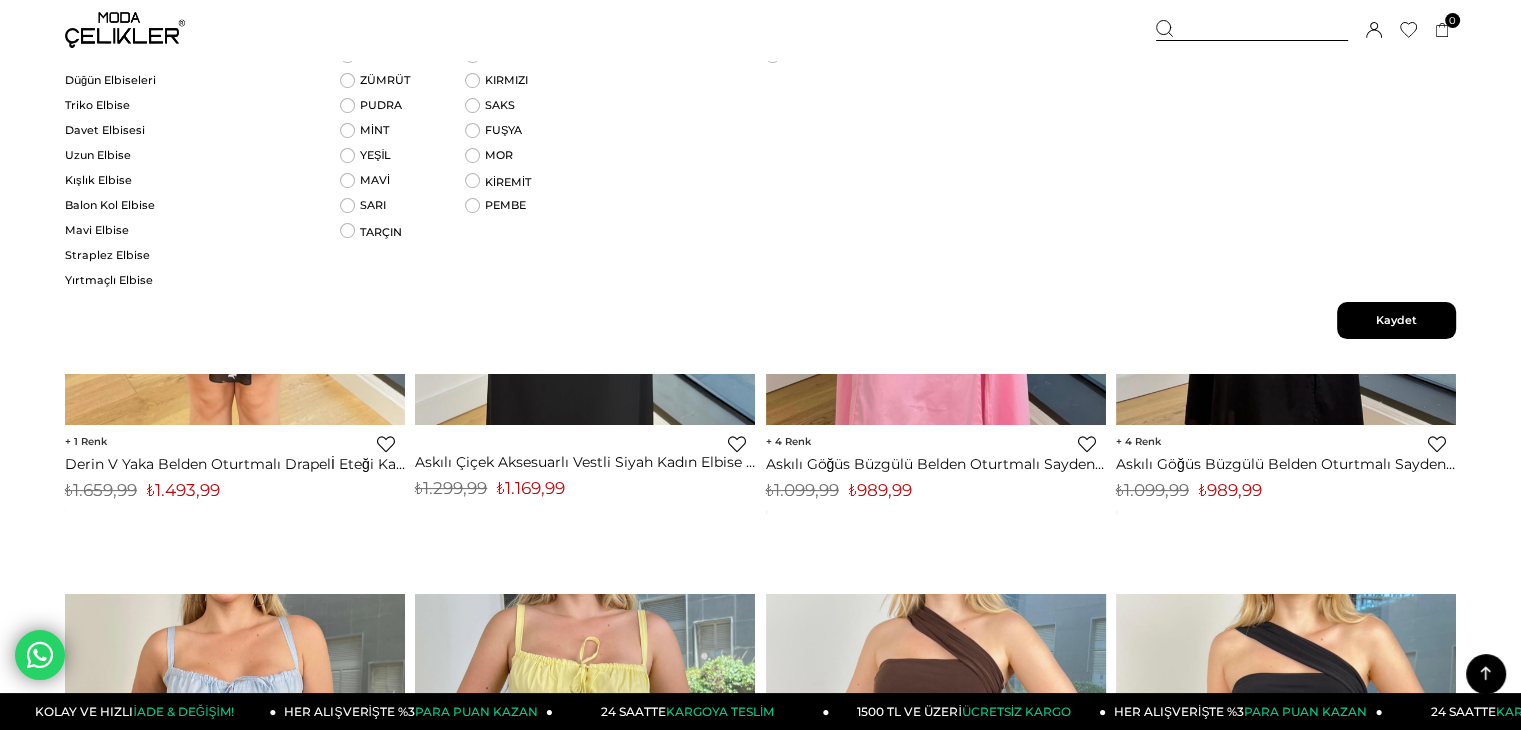 click on "Menü
Üye Girişi
Üye Ol
Hesabım
Çıkış Yap
Sepetim
Favorilerim
Yardım
Sepetim
0
Ürün
Sepetinizde ürün bulunmamaktadır.
Genel Toplam :
Sepetim
SİPARİŞİ TAMAMLA
Üye Girişi
Üye Ol
Google İle Bağlan
Anasayfa
***" at bounding box center (760, 6264) 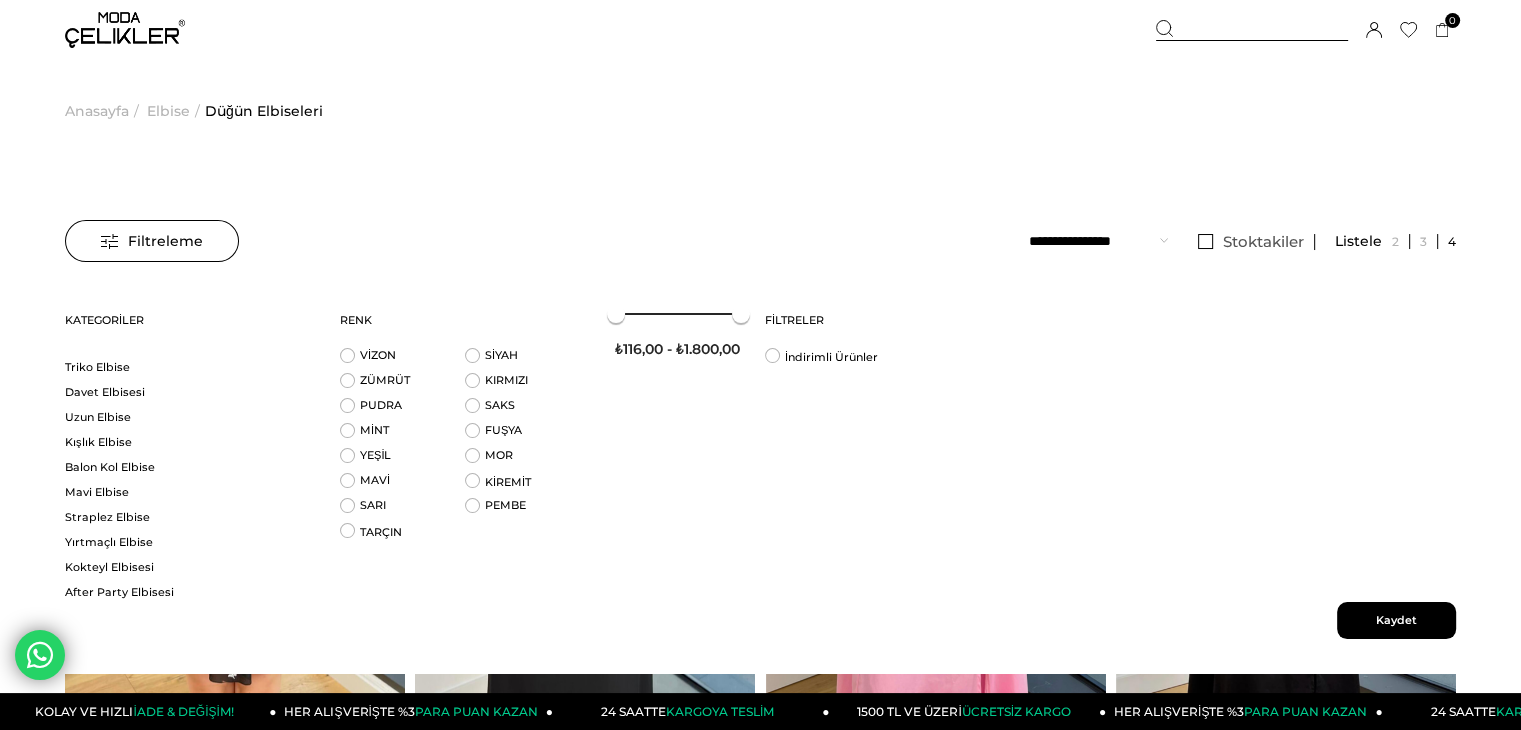 scroll, scrollTop: 40, scrollLeft: 0, axis: vertical 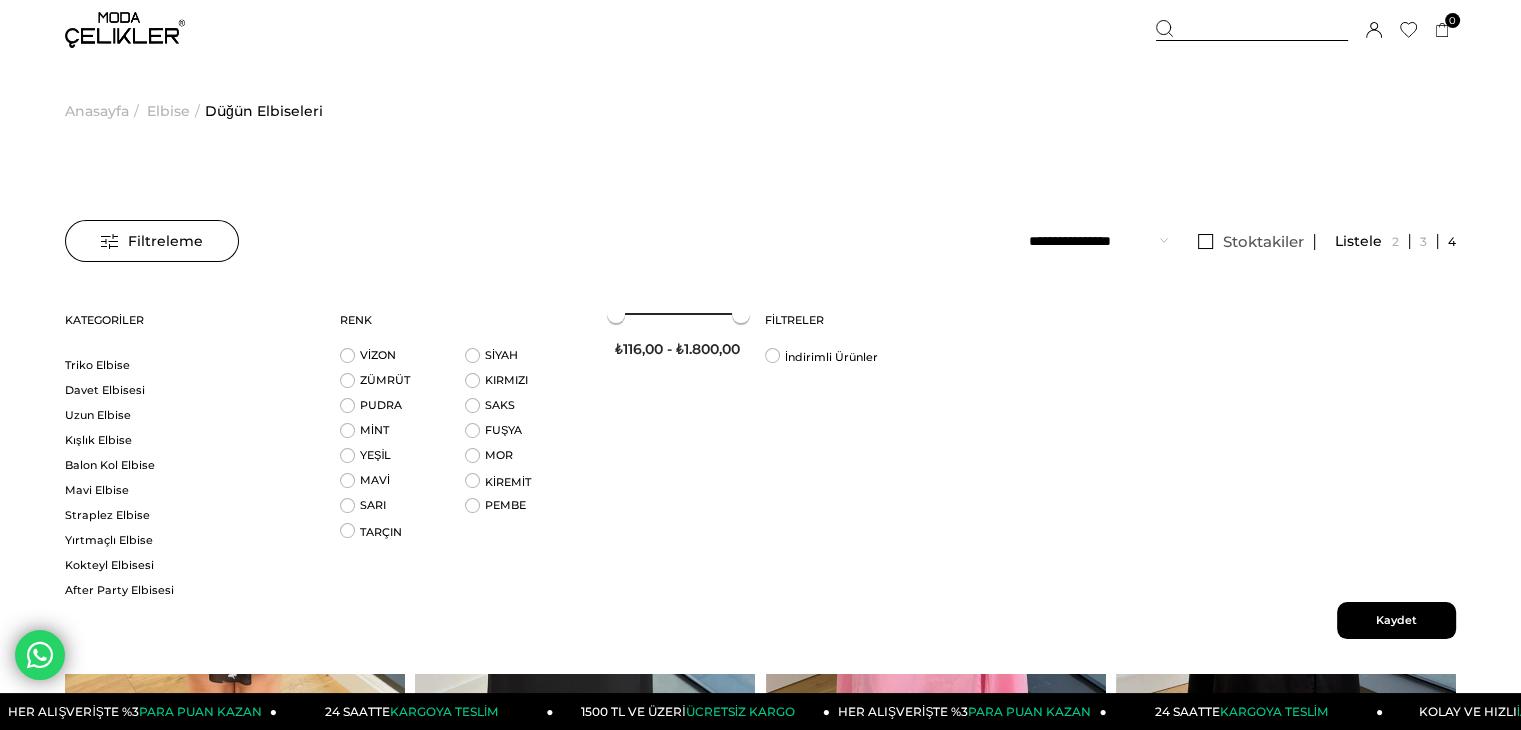 click on "Kaydet" at bounding box center (1396, 620) 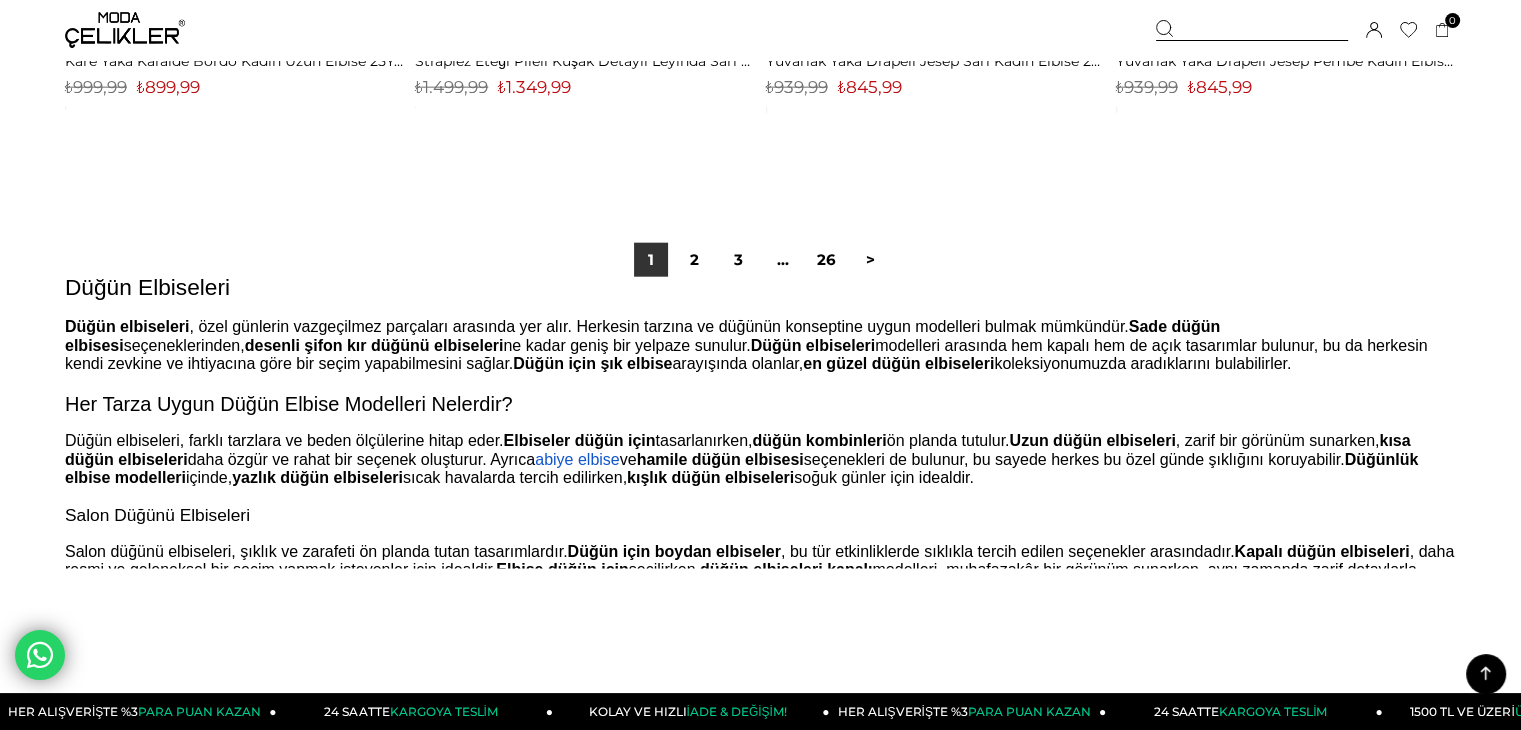scroll, scrollTop: 12500, scrollLeft: 0, axis: vertical 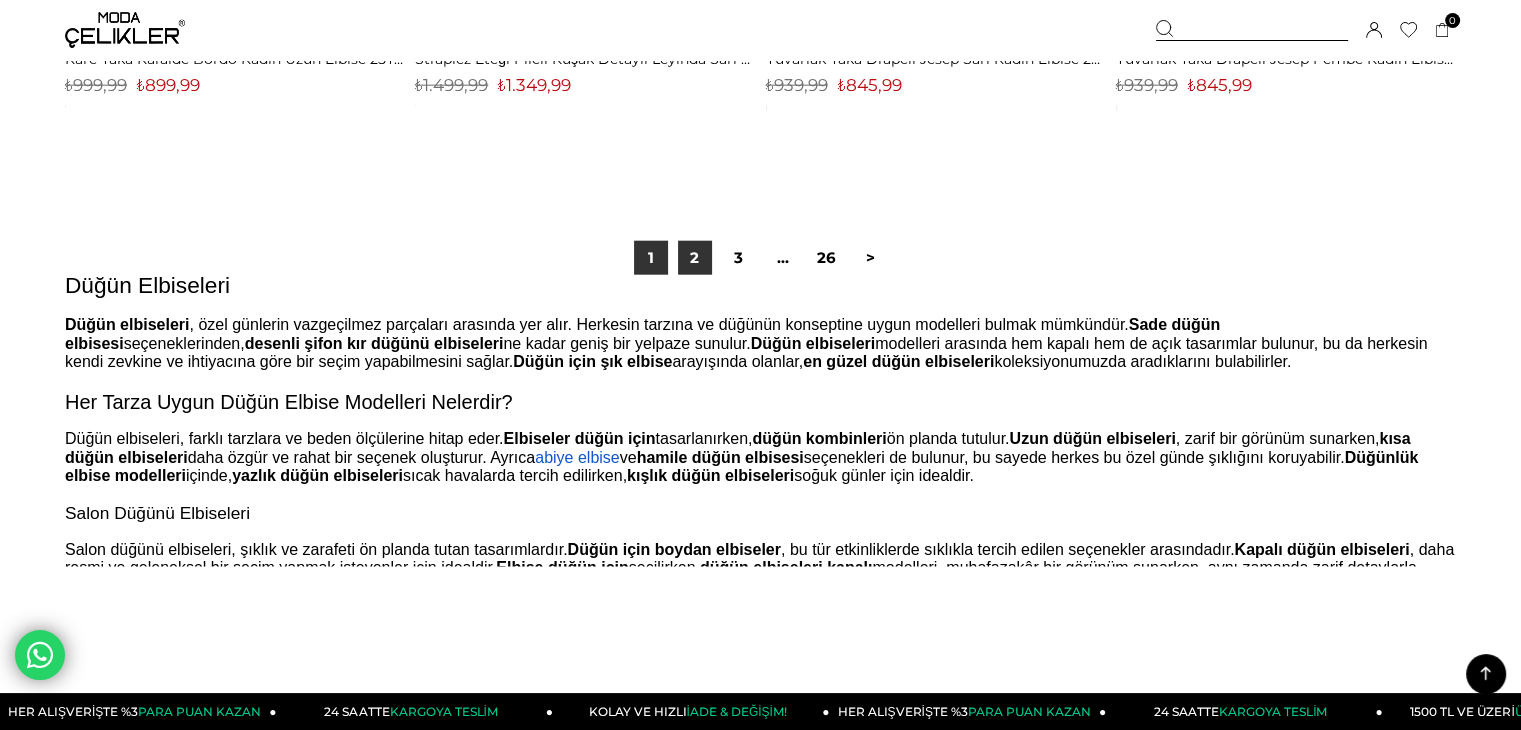 click on "2" at bounding box center (695, 258) 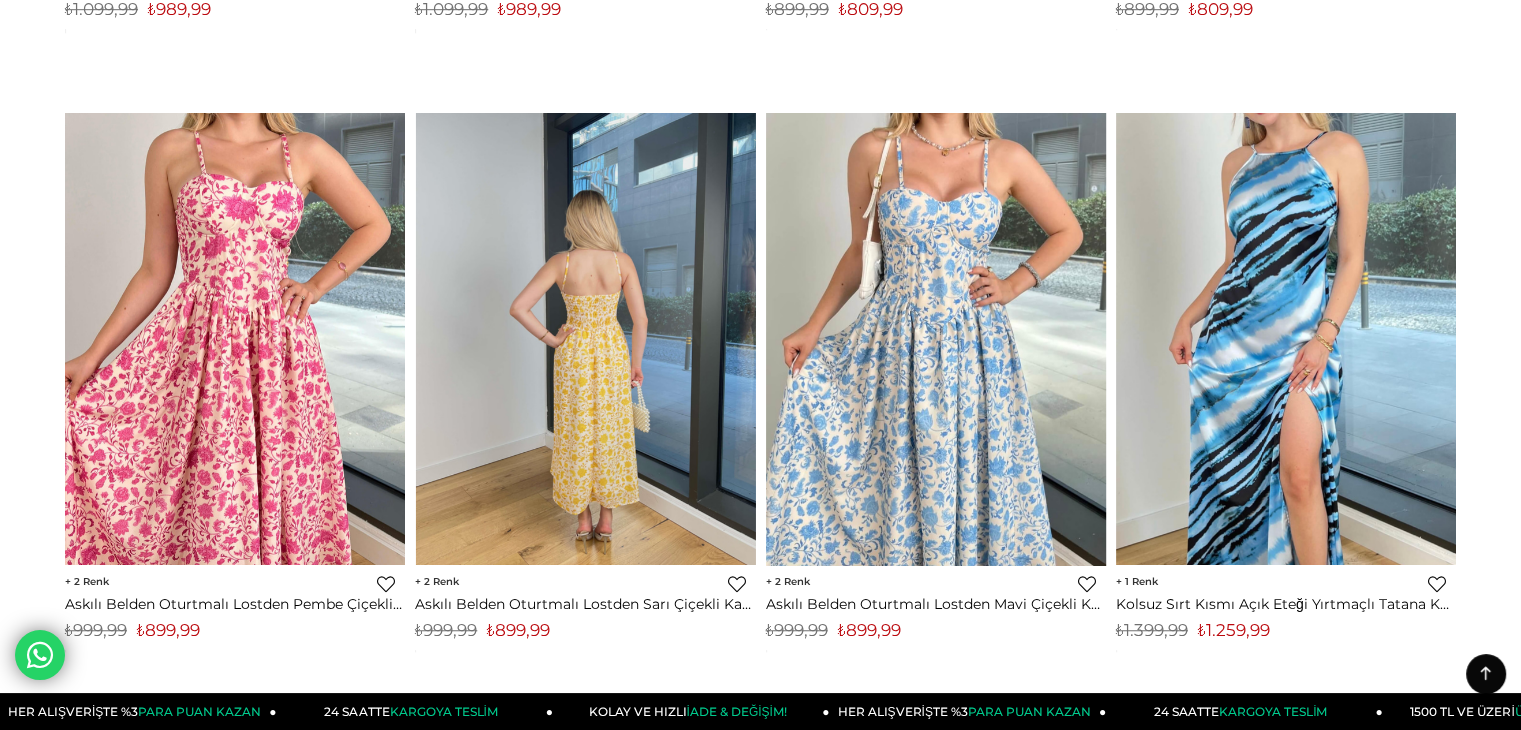 scroll, scrollTop: 0, scrollLeft: 0, axis: both 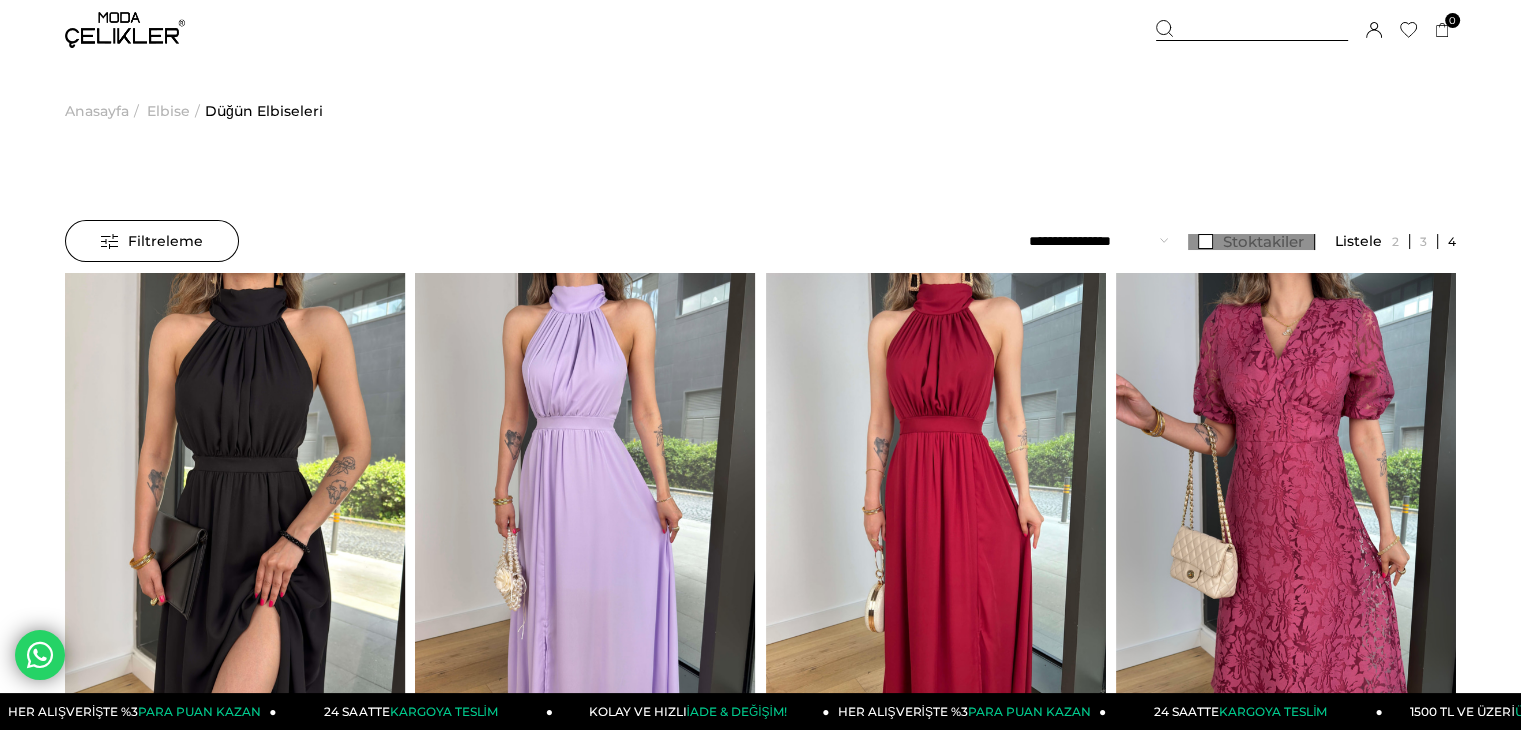 click on "Stoktakiler" at bounding box center [1263, 241] 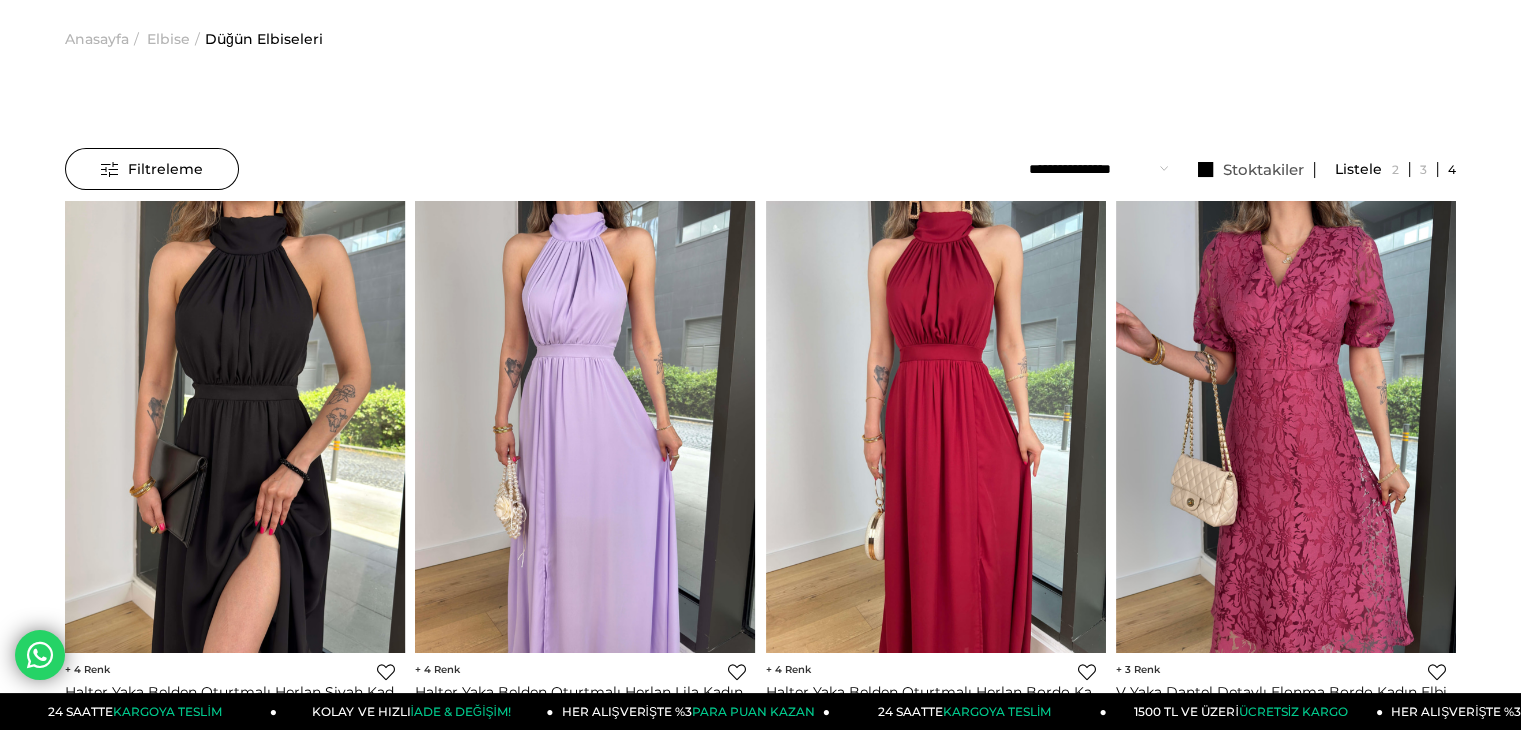 scroll, scrollTop: 100, scrollLeft: 0, axis: vertical 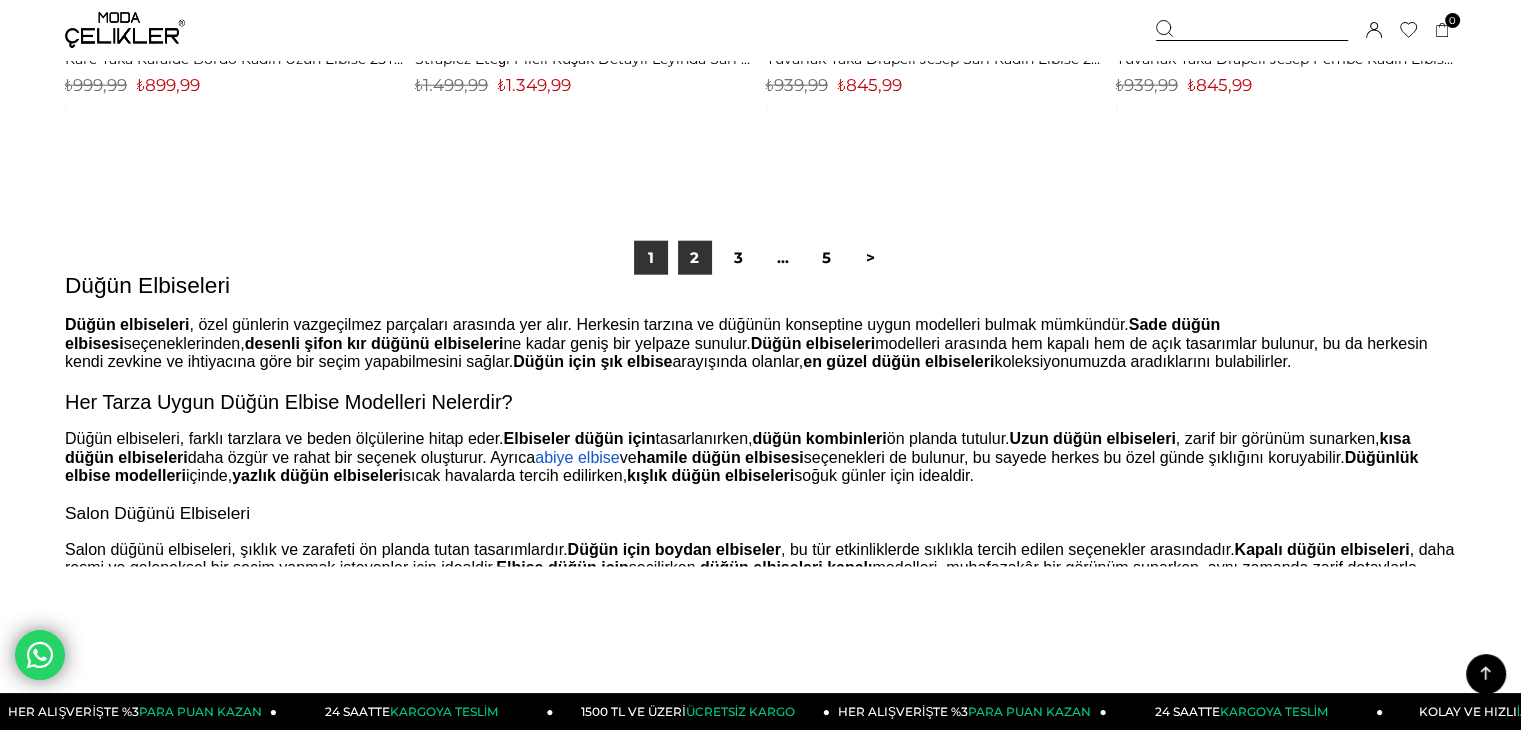 click on "2" at bounding box center [695, 258] 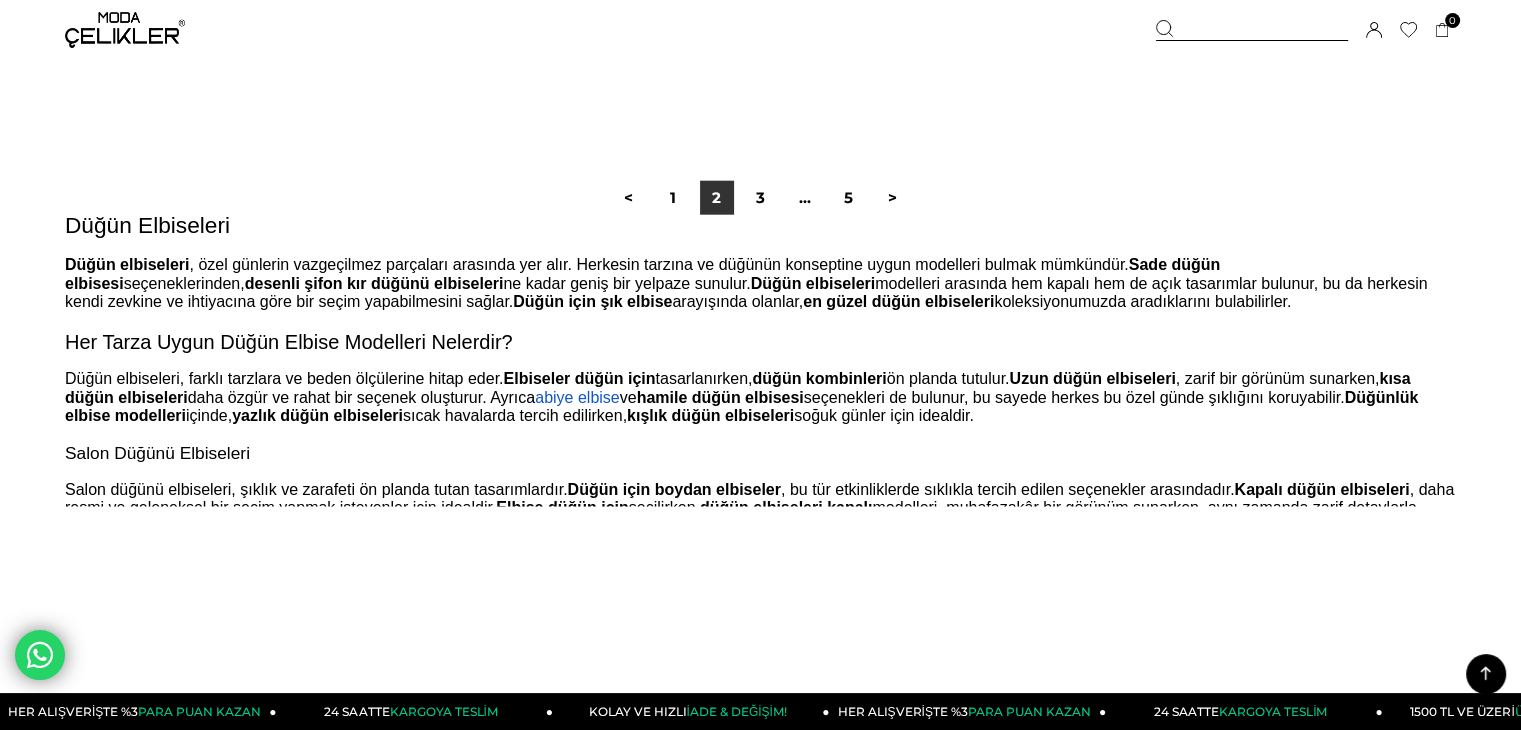 scroll, scrollTop: 12200, scrollLeft: 0, axis: vertical 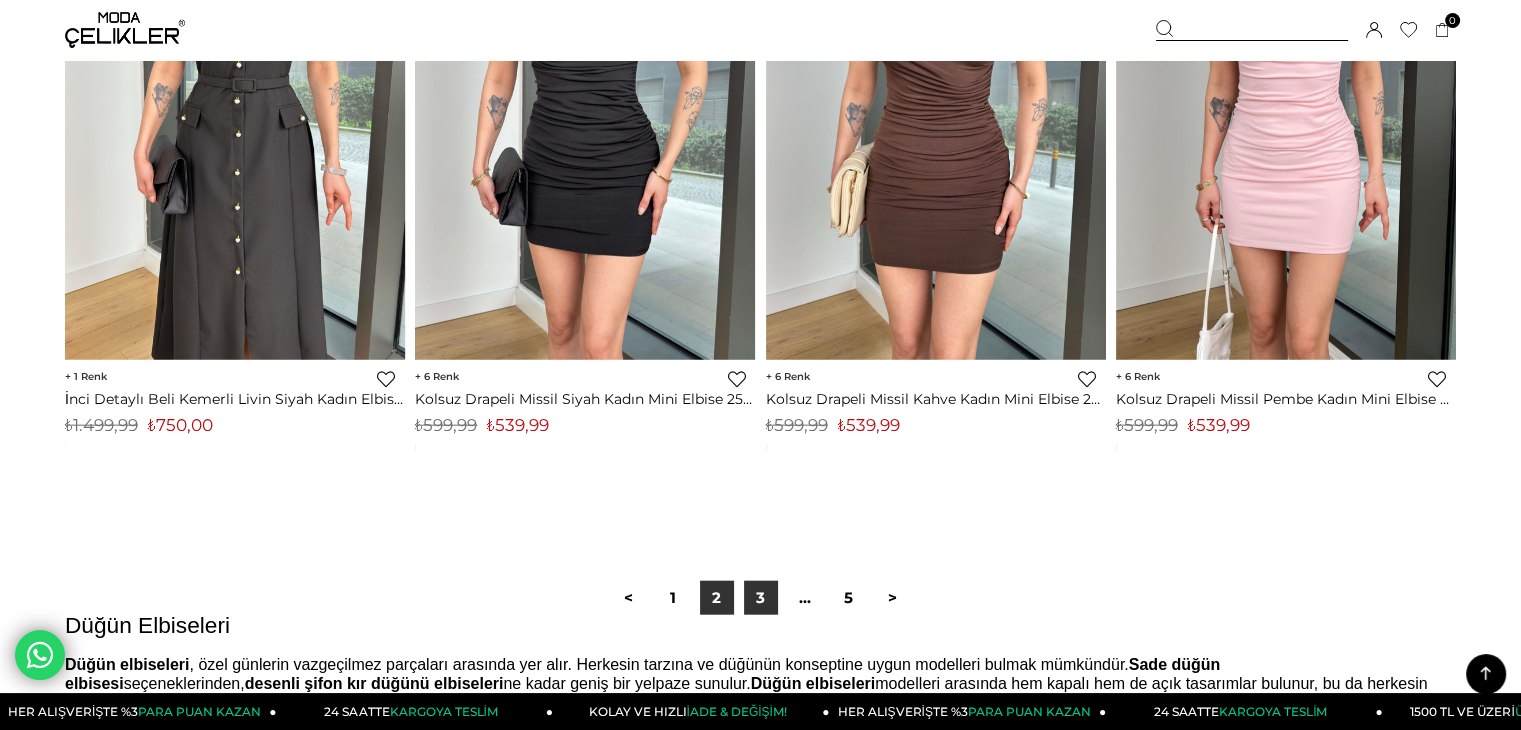 click on "3" at bounding box center [761, 598] 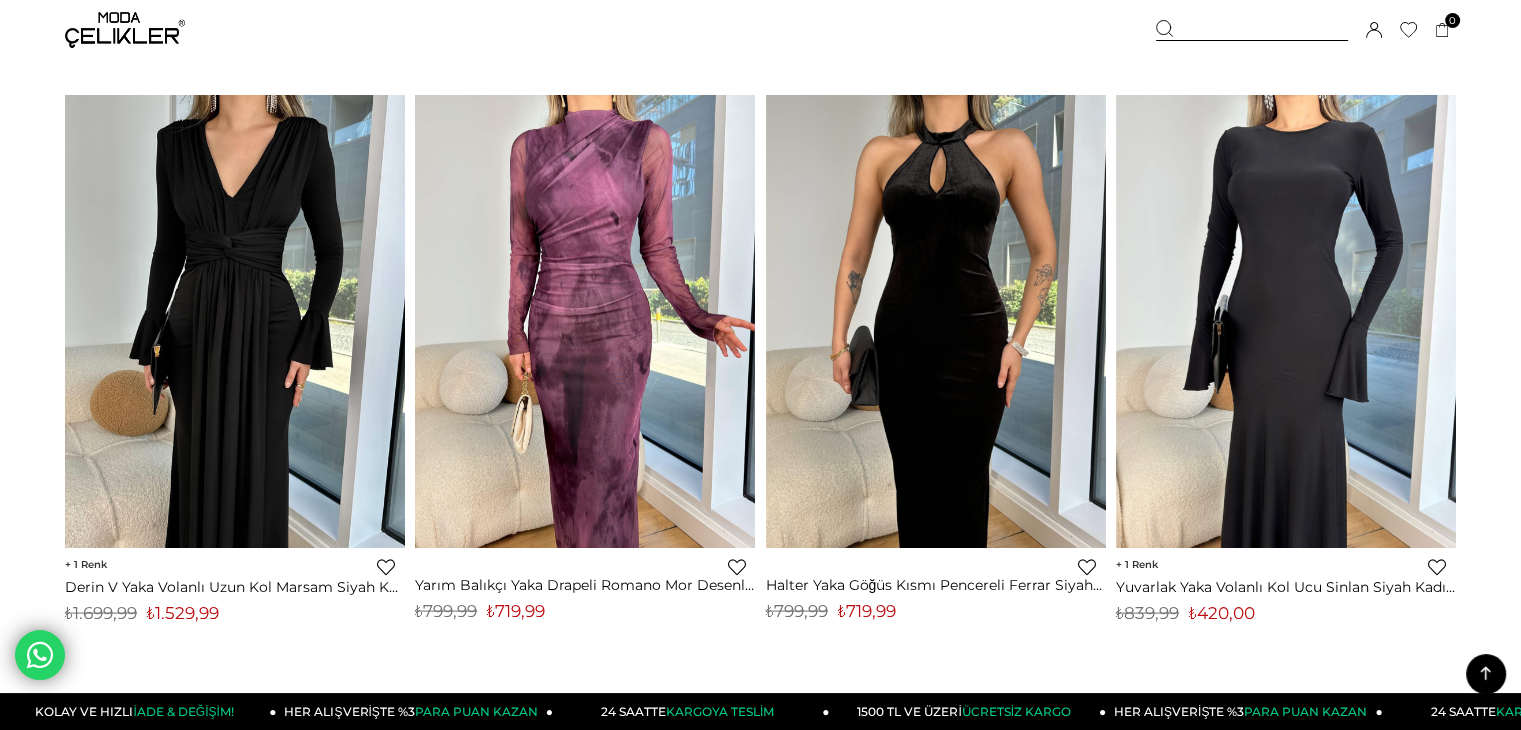 scroll, scrollTop: 11400, scrollLeft: 0, axis: vertical 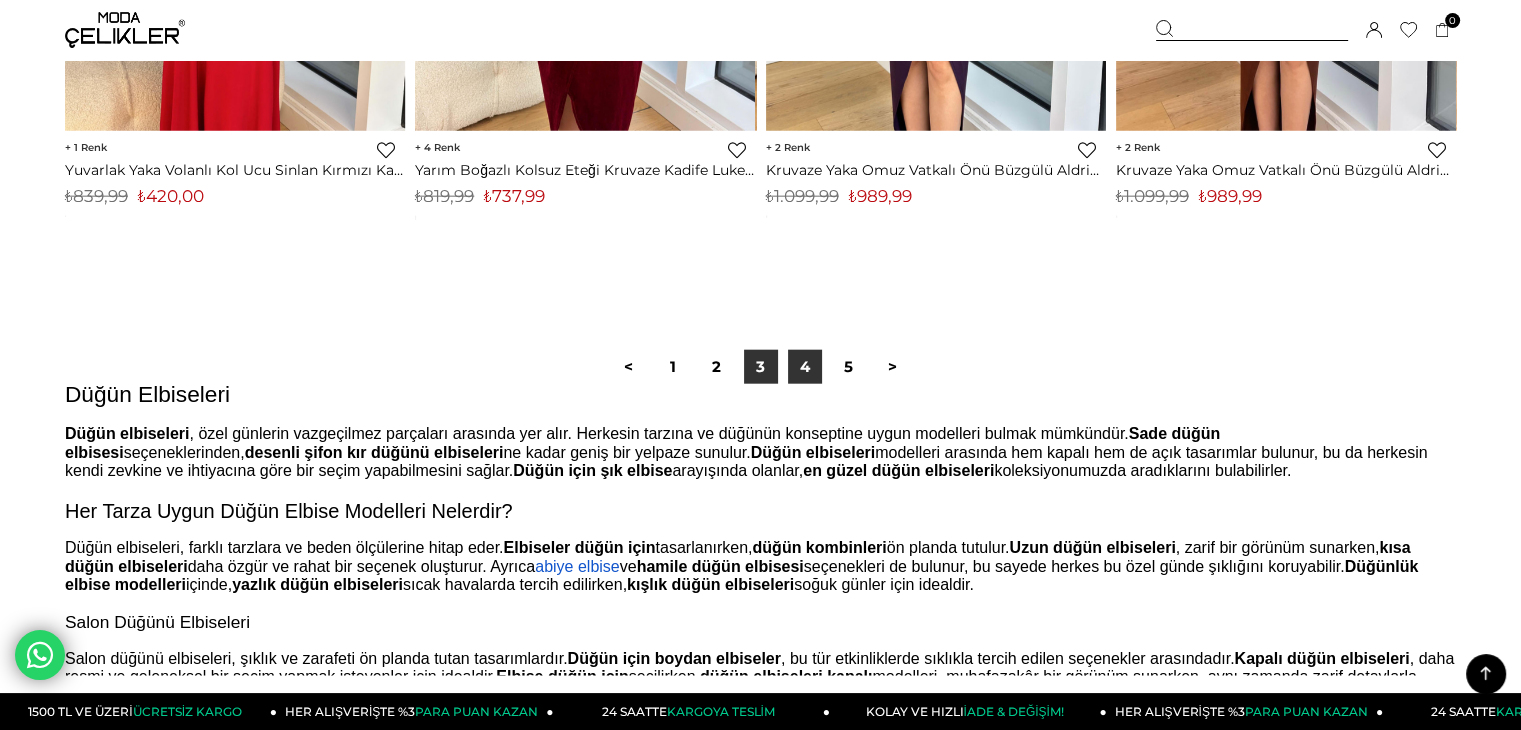 click on "4" at bounding box center [805, 367] 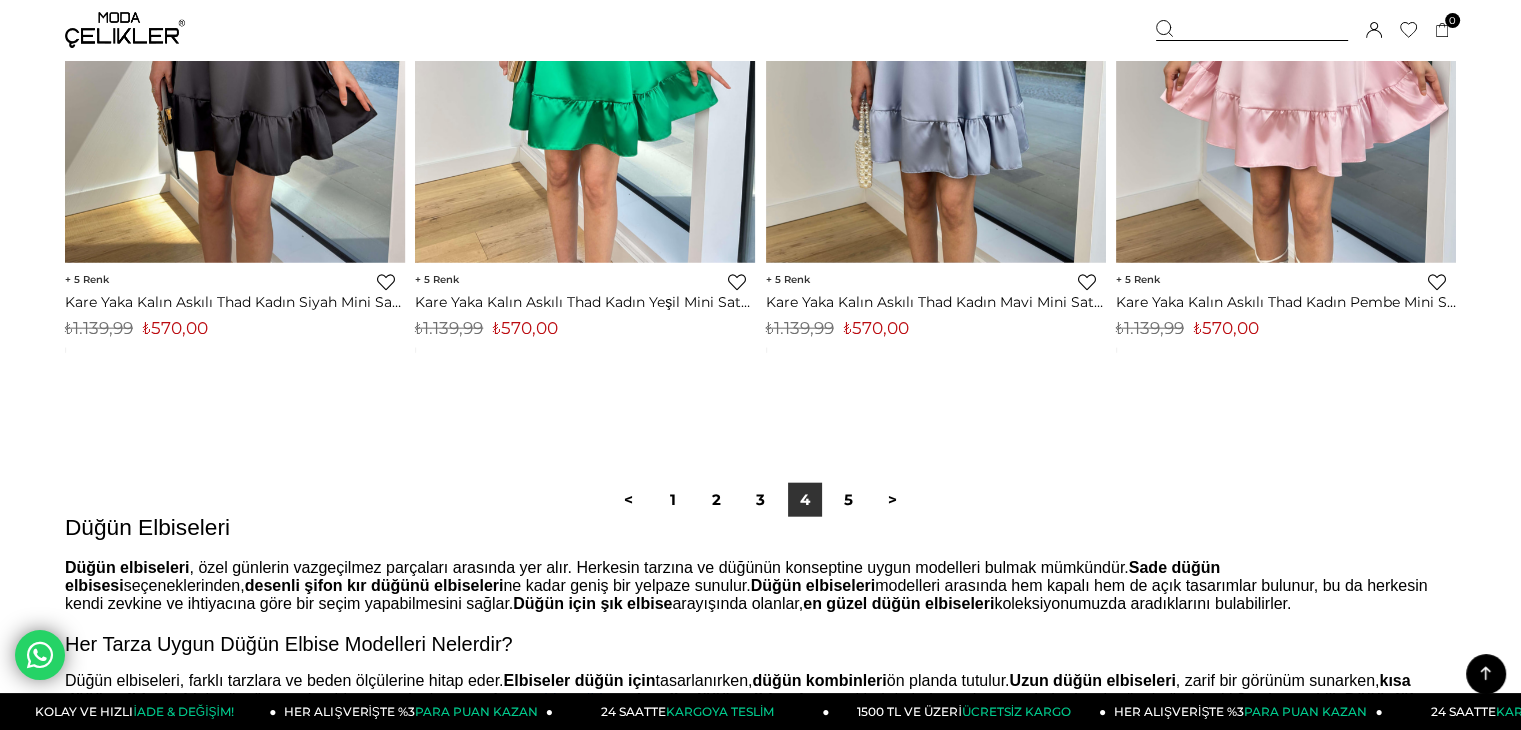 scroll, scrollTop: 12700, scrollLeft: 0, axis: vertical 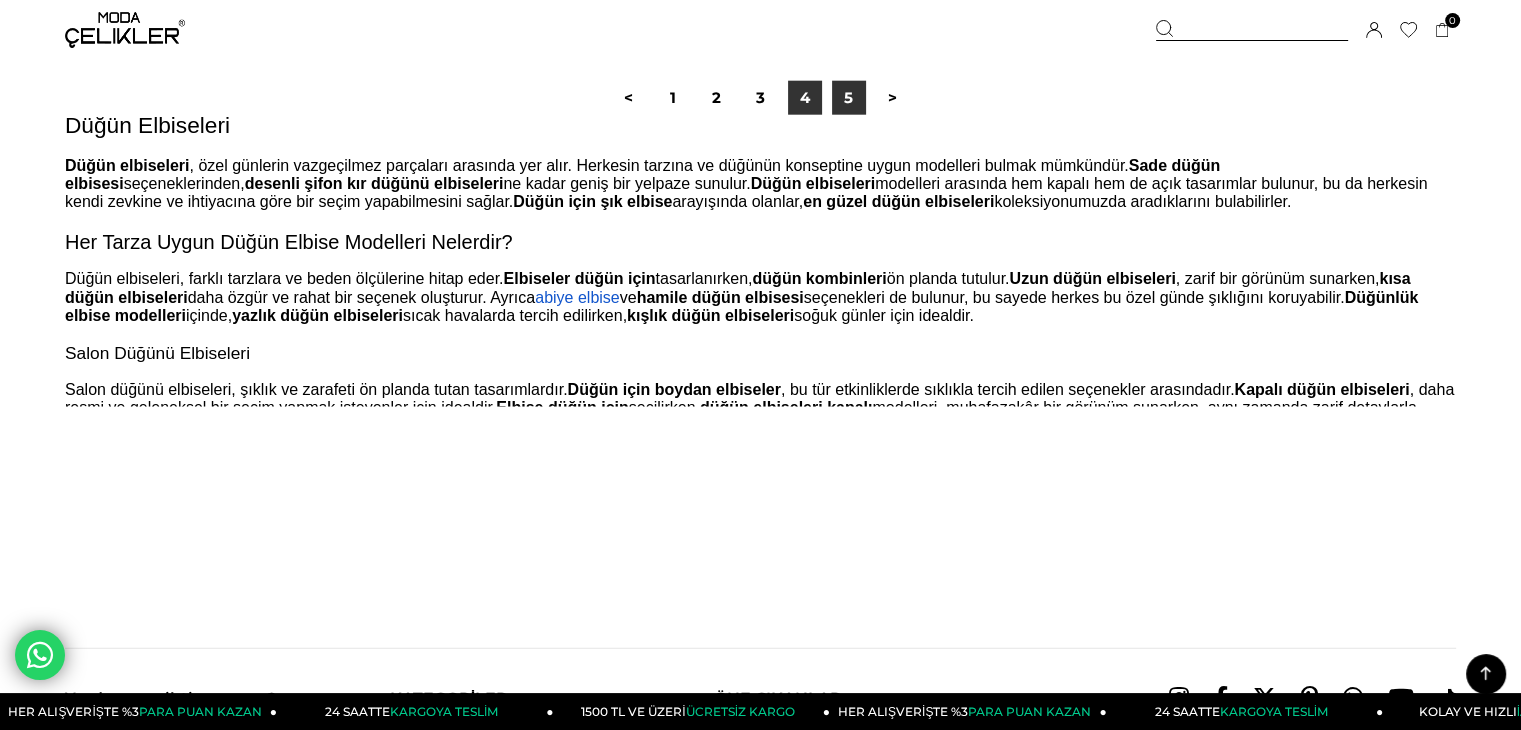 click on "5" at bounding box center [849, 98] 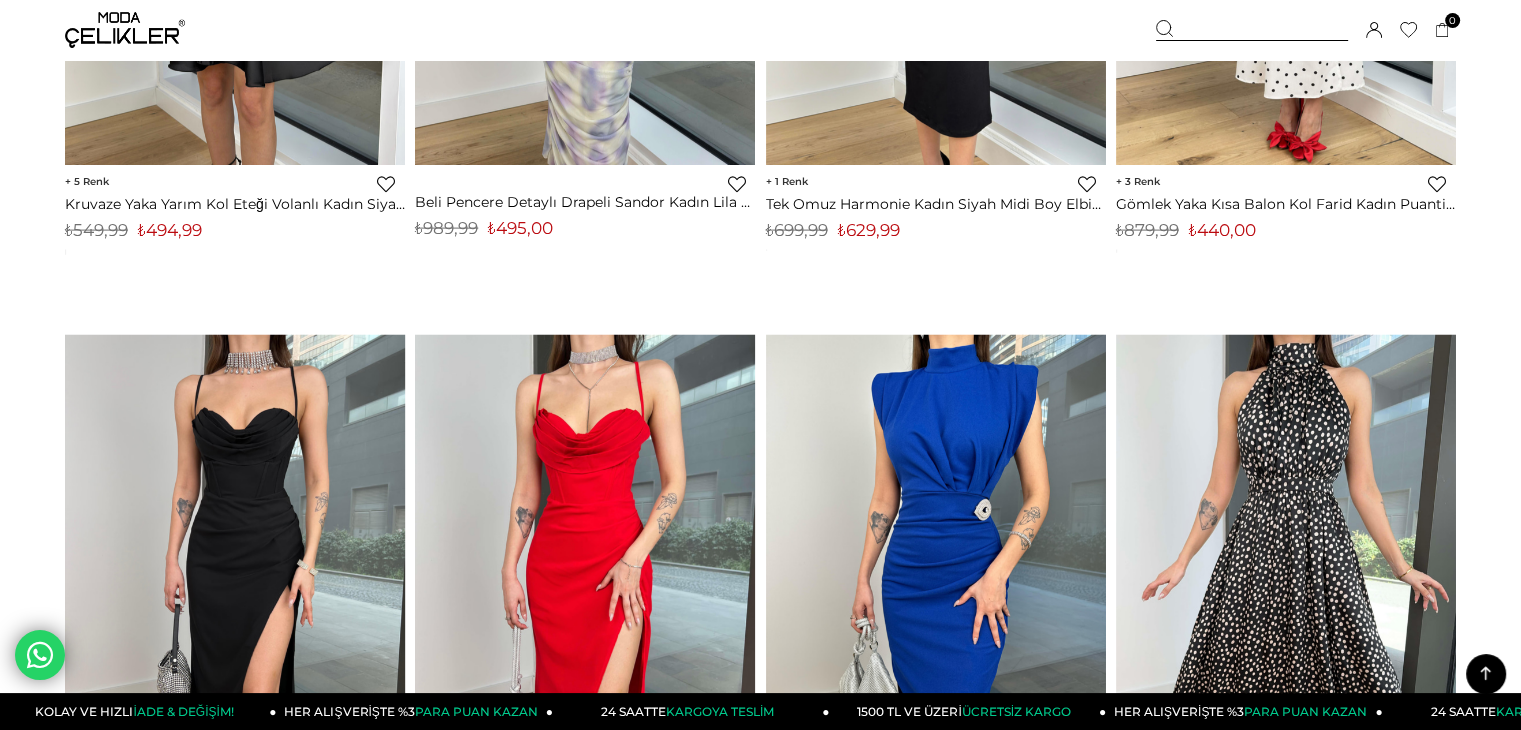 scroll, scrollTop: 4500, scrollLeft: 0, axis: vertical 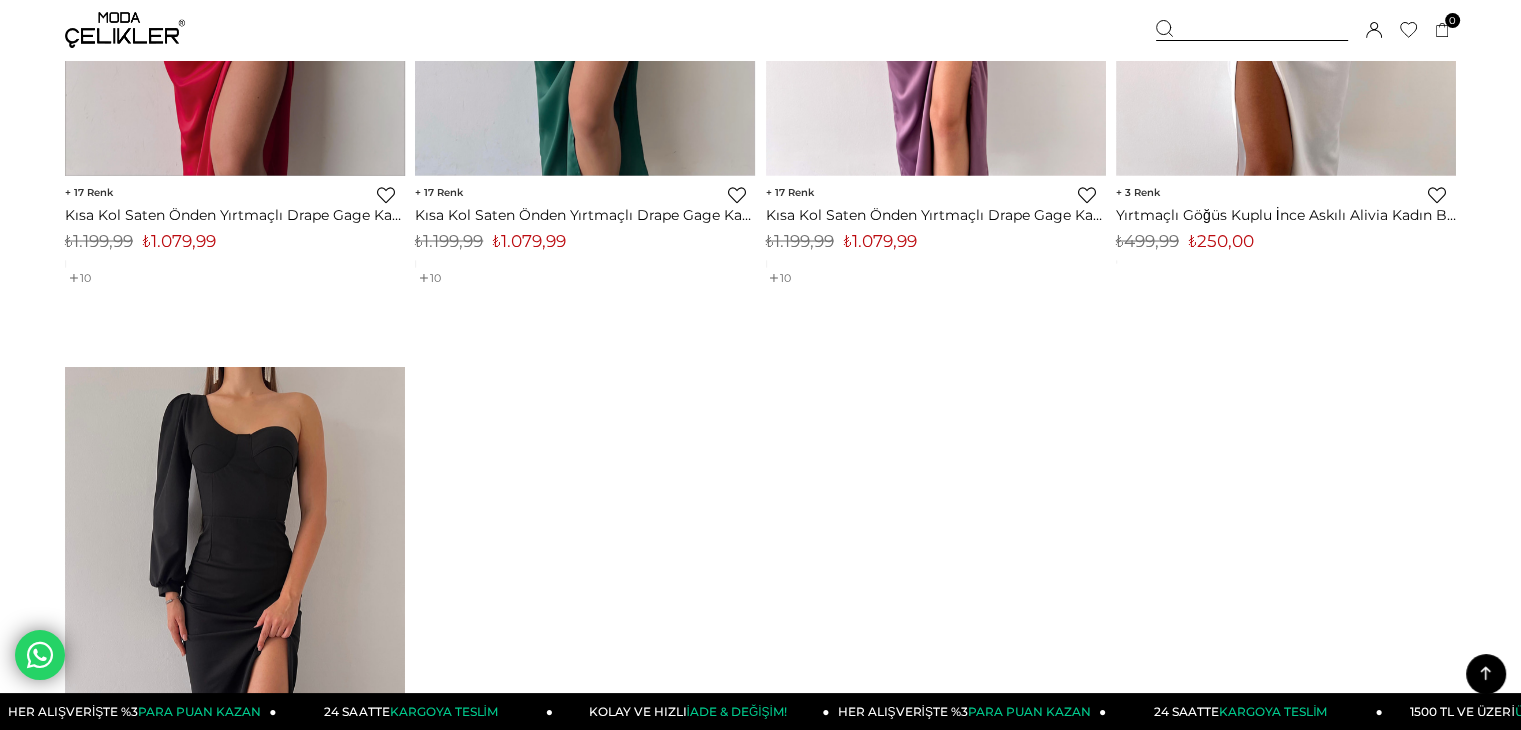 click 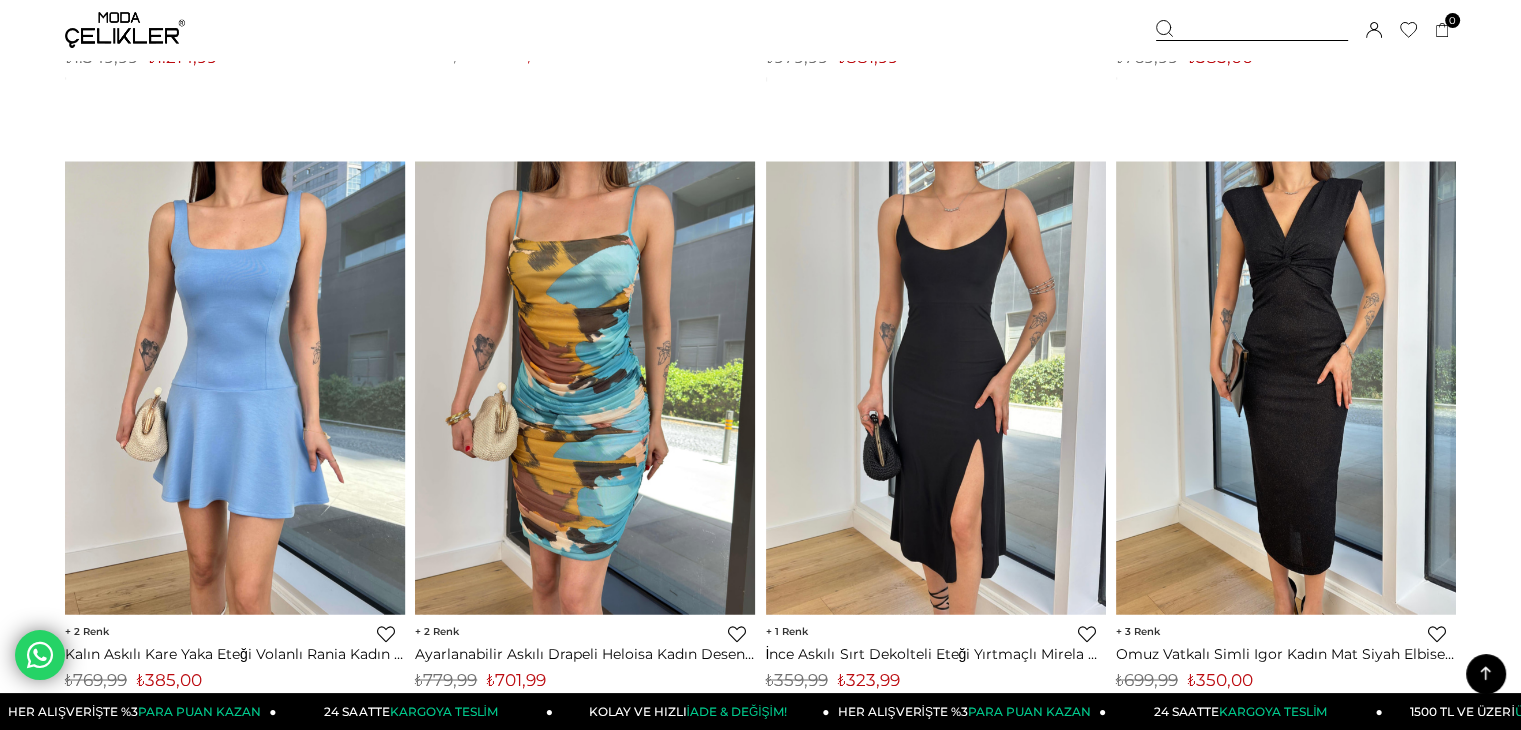 scroll, scrollTop: 0, scrollLeft: 0, axis: both 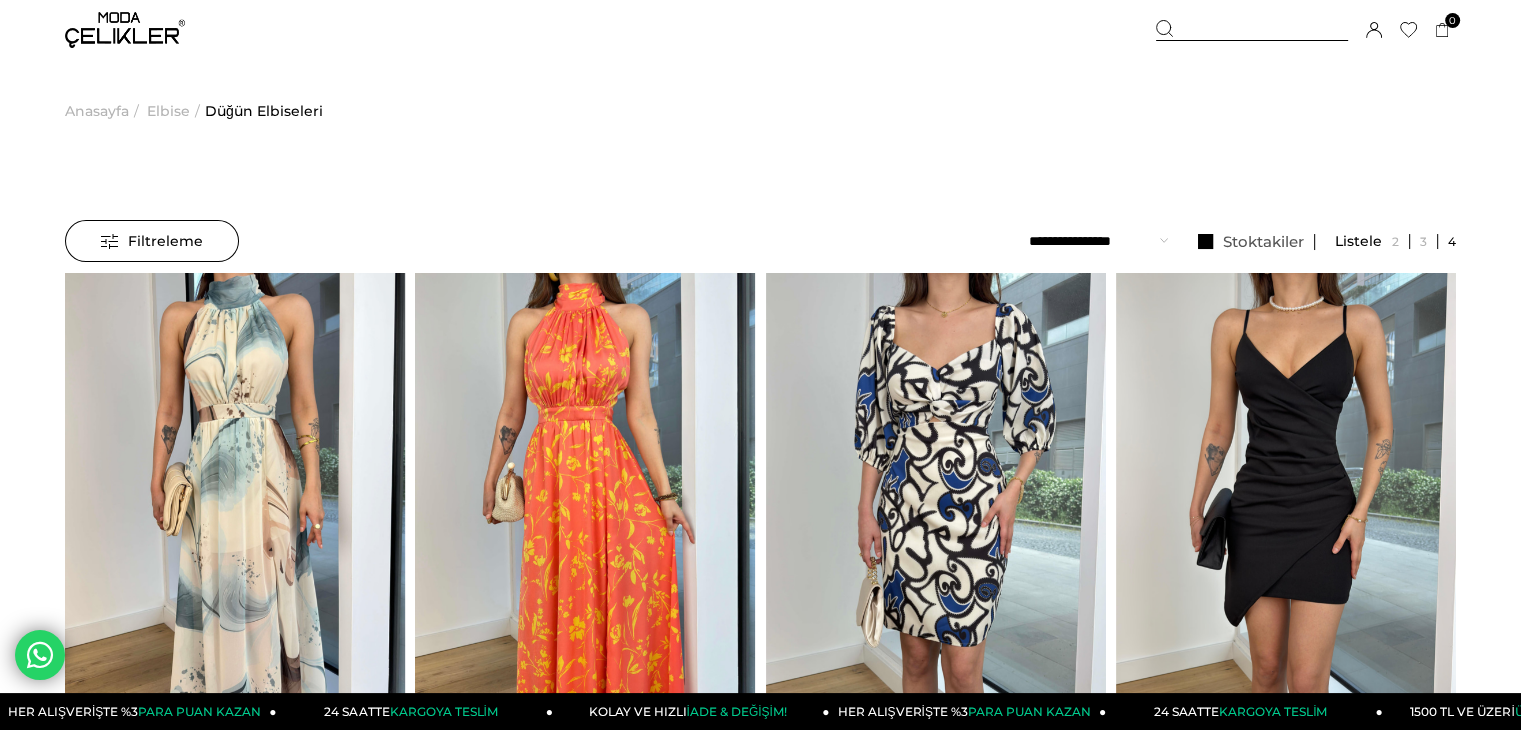 click at bounding box center [125, 30] 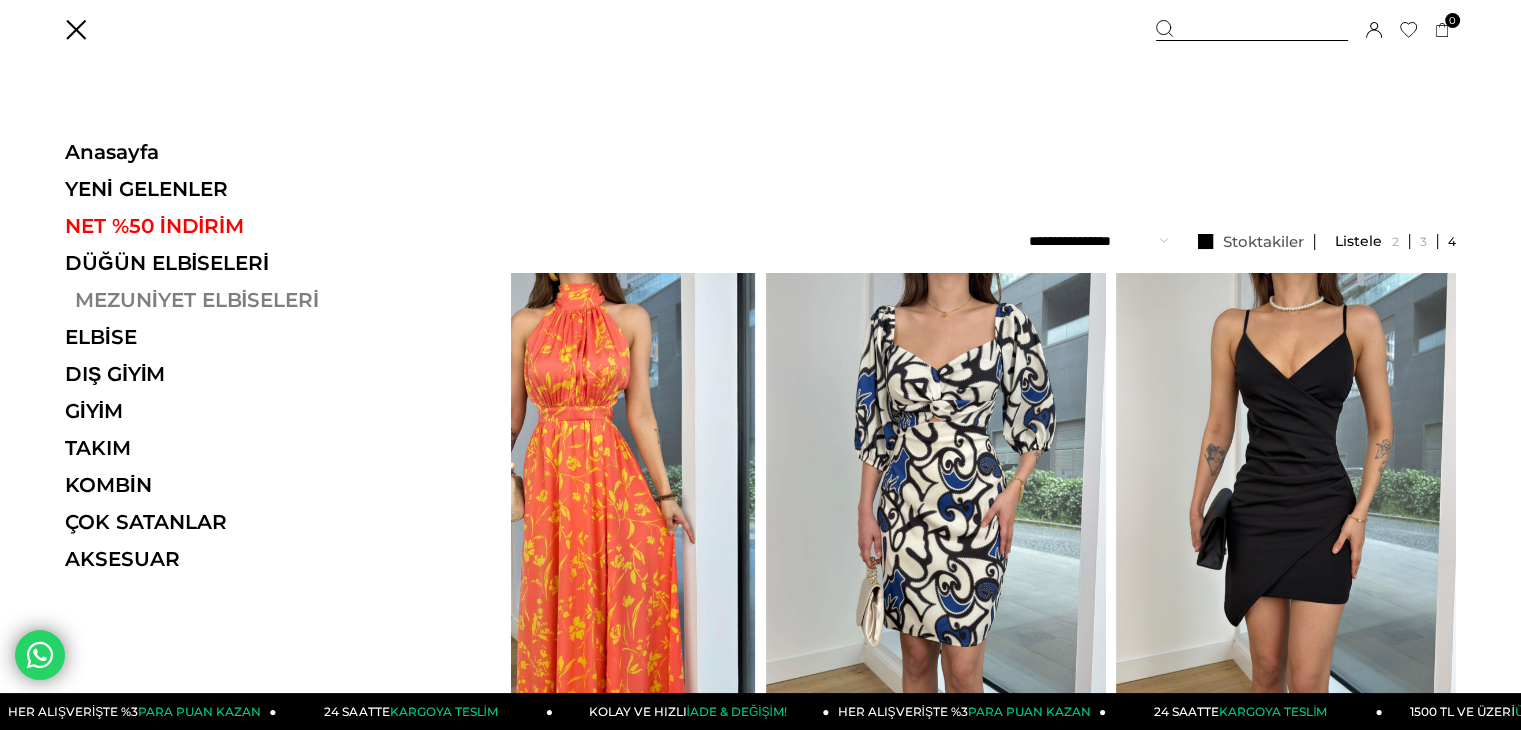 click on "MEZUNİYET ELBİSELERİ" at bounding box center [202, 300] 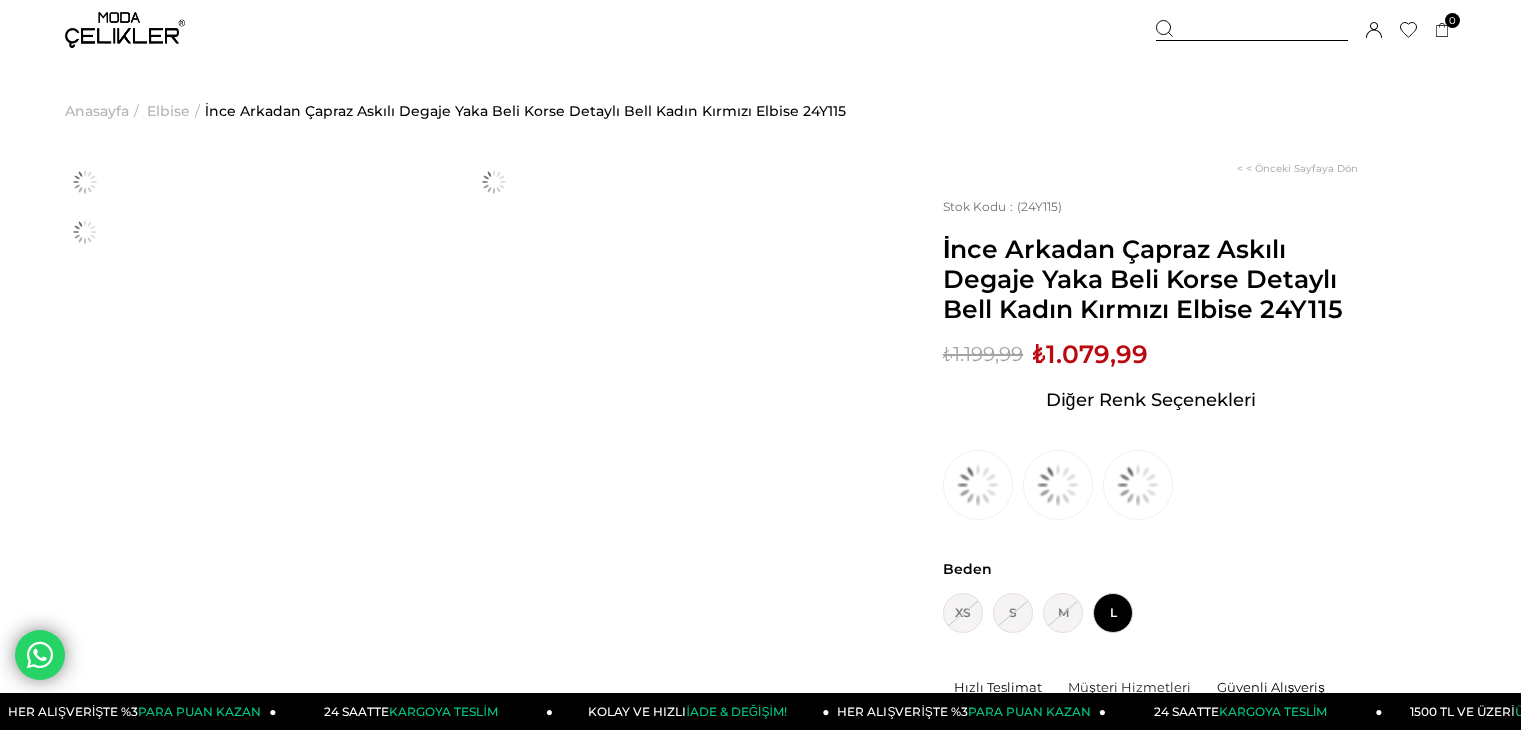 scroll, scrollTop: 0, scrollLeft: 0, axis: both 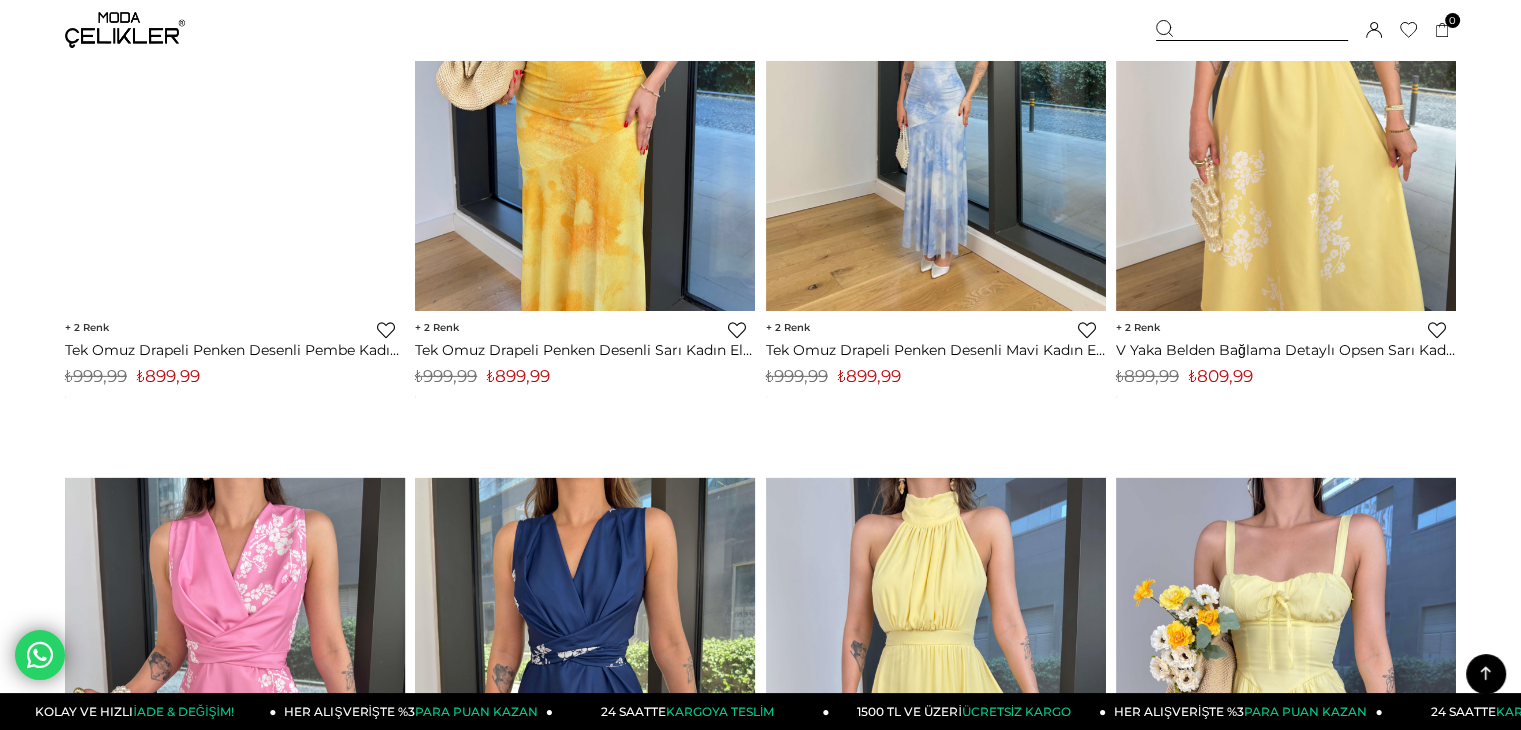 click at bounding box center [125, 30] 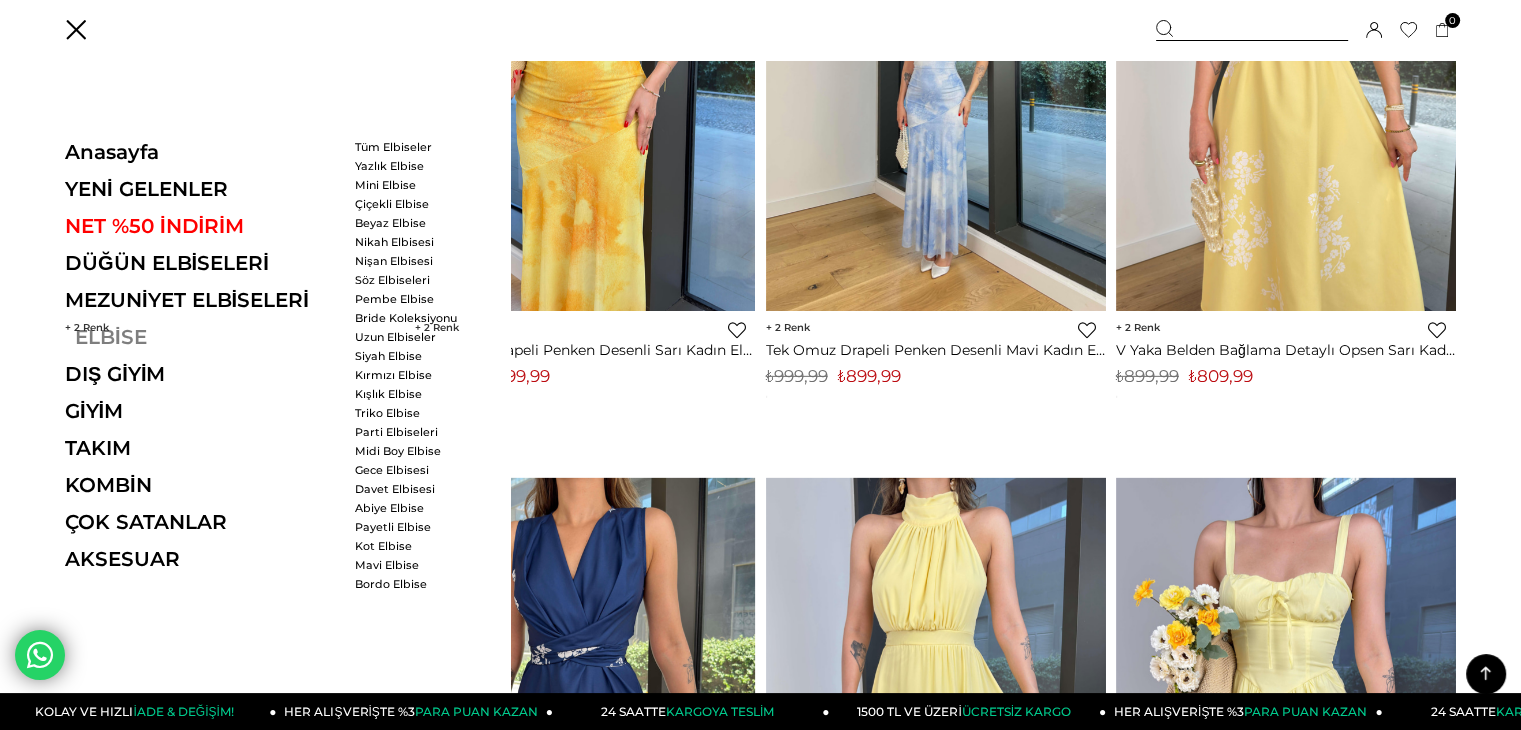 click on "ELBİSE" at bounding box center [202, 337] 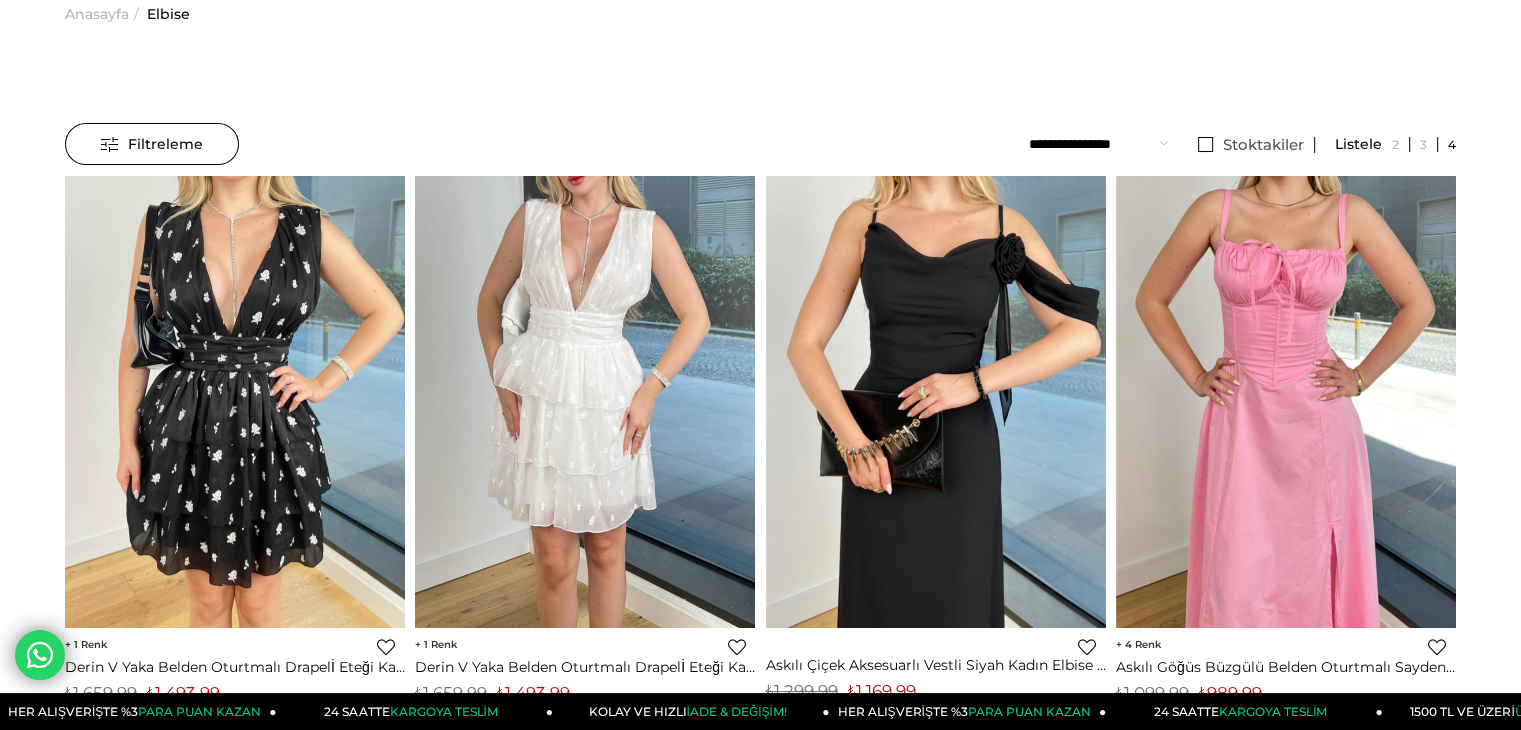 scroll, scrollTop: 0, scrollLeft: 0, axis: both 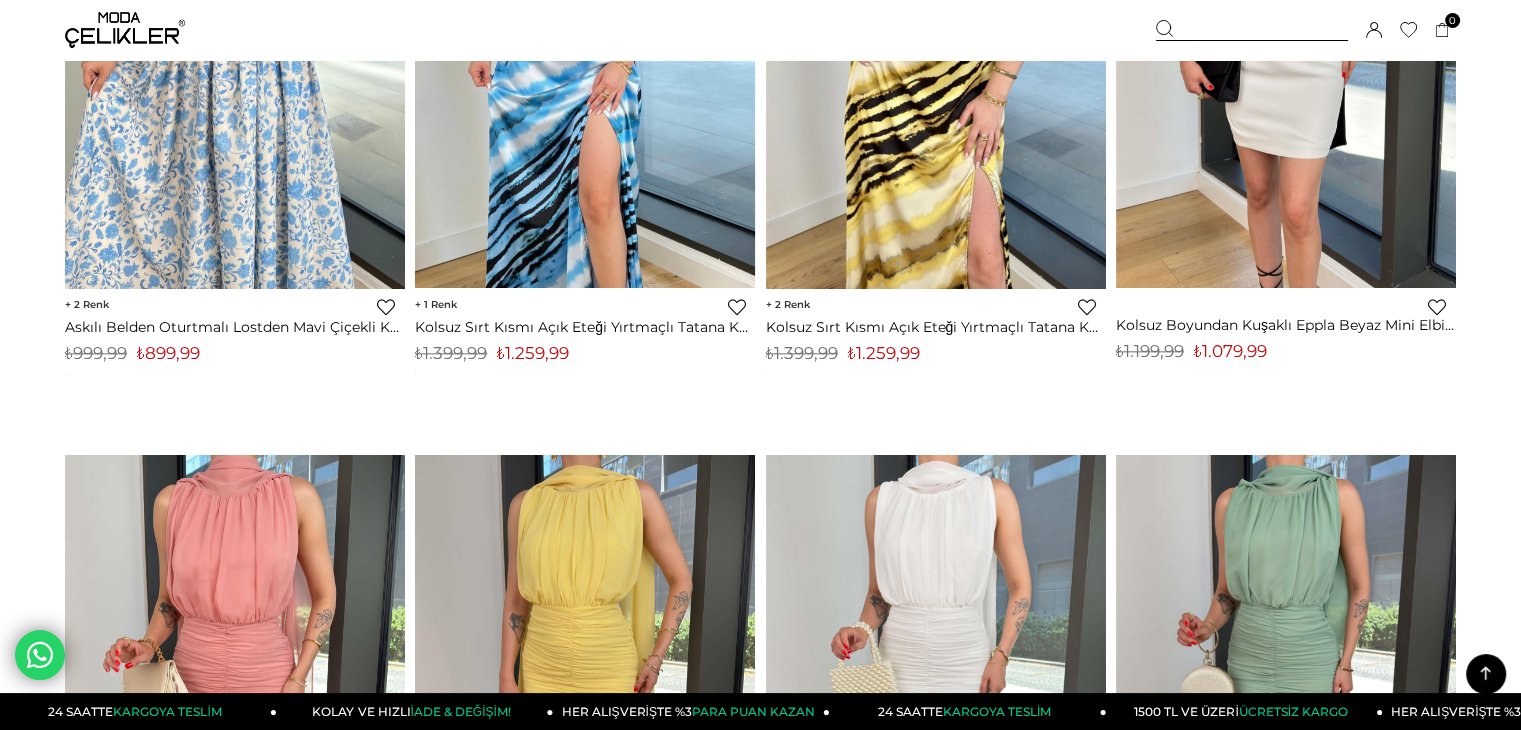 click at bounding box center [125, 30] 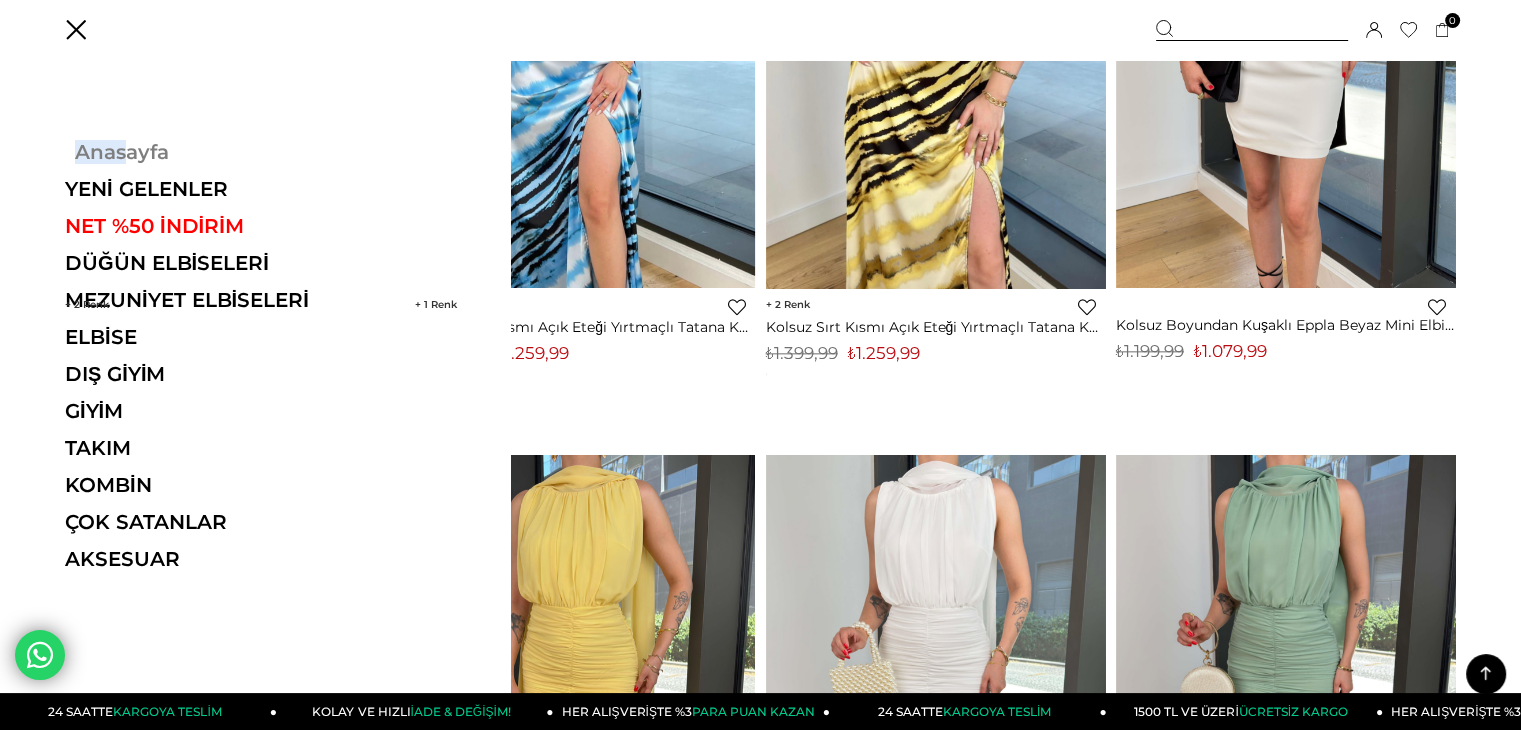 click on "Anasayfa
YENİ GELENLER
NET %50 İNDİRİM
DÜĞÜN ELBİSELERİ
MEZUNİYET ELBİSELERİ
ELBİSE
ELBİSE
Tüm Elbiseler
Yazlık Elbise
Mini Elbise
Çiçekli Elbise
Beyaz Elbise
Nikah Elbisesi
Nişan Elbisesi" at bounding box center [202, 362] 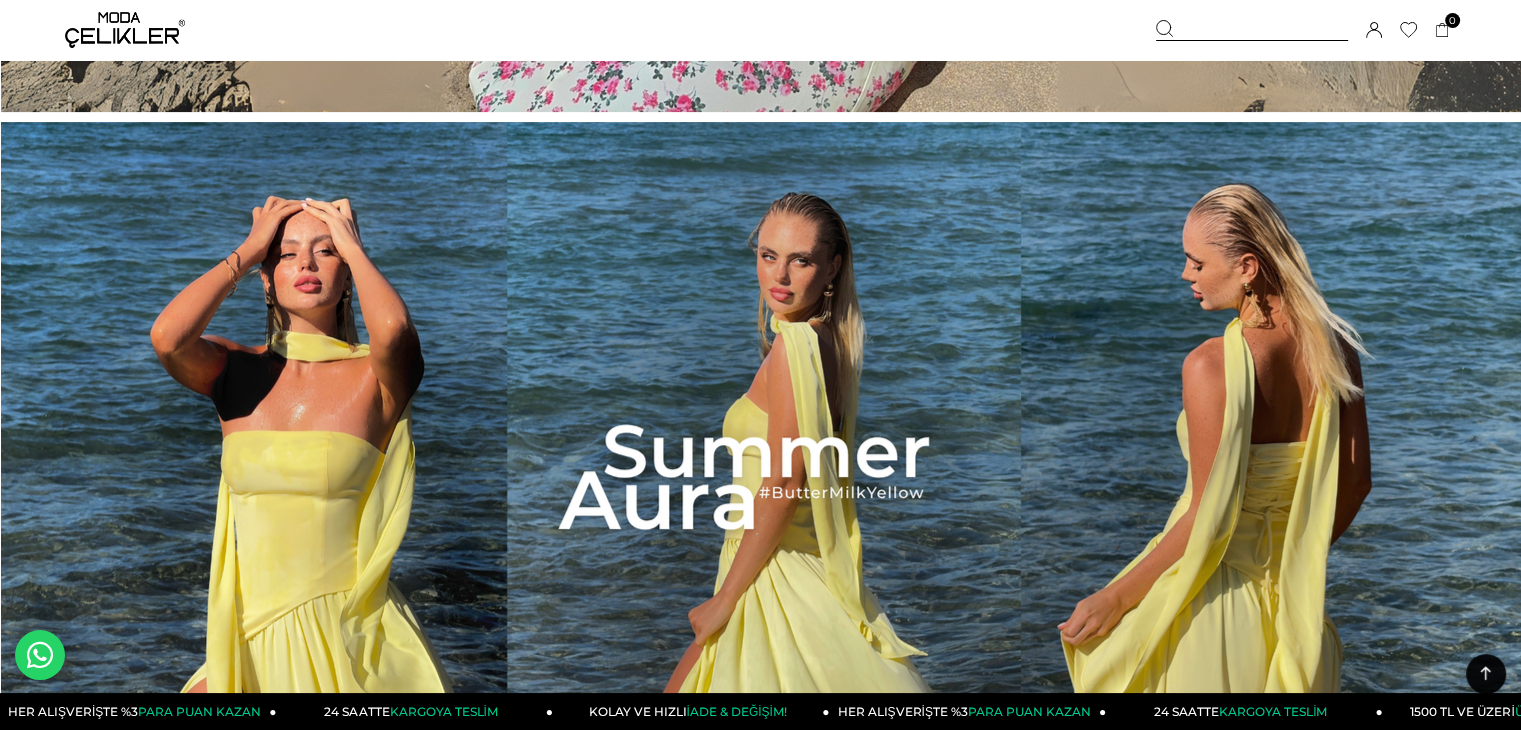 scroll, scrollTop: 0, scrollLeft: 0, axis: both 